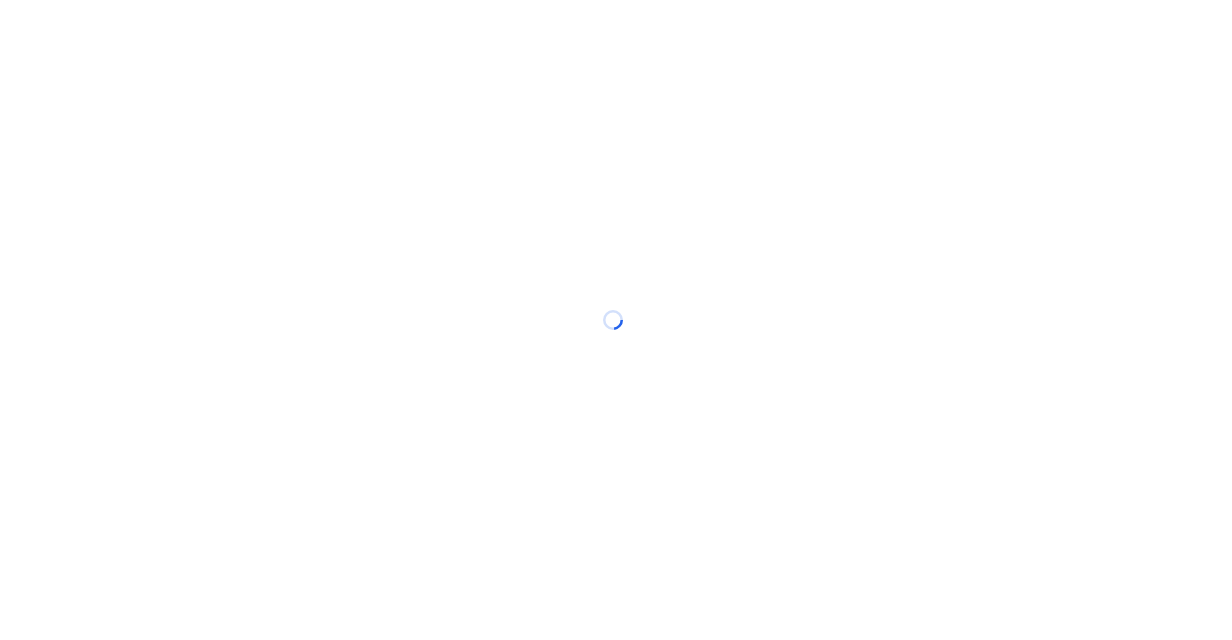 scroll, scrollTop: 0, scrollLeft: 0, axis: both 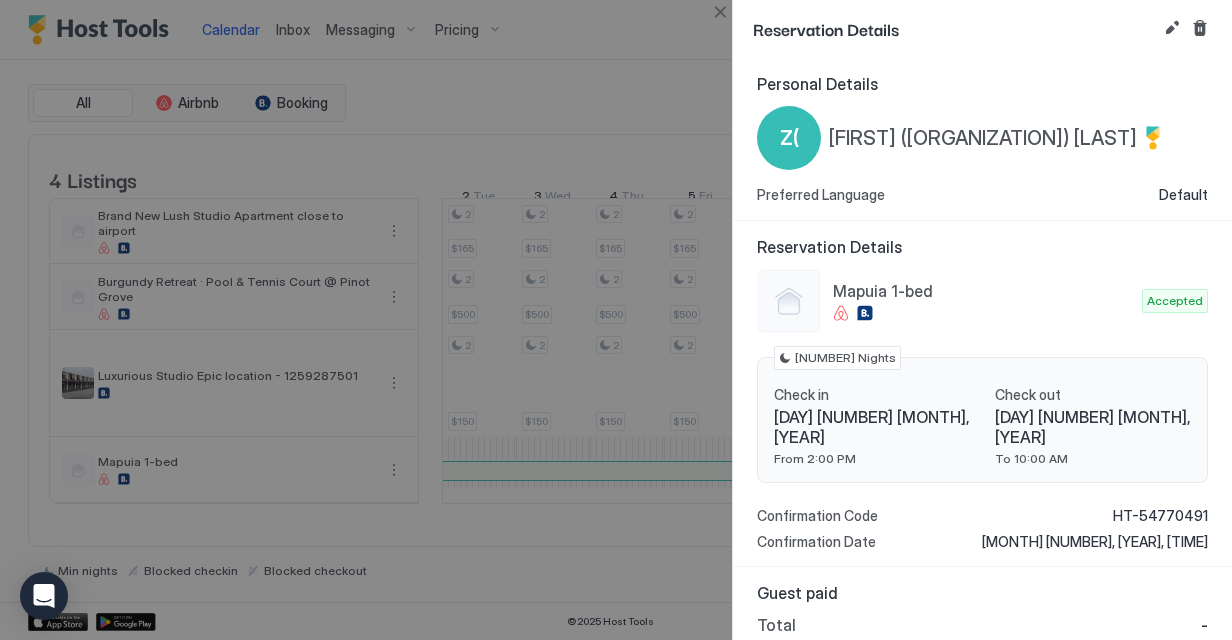 click at bounding box center (616, 320) 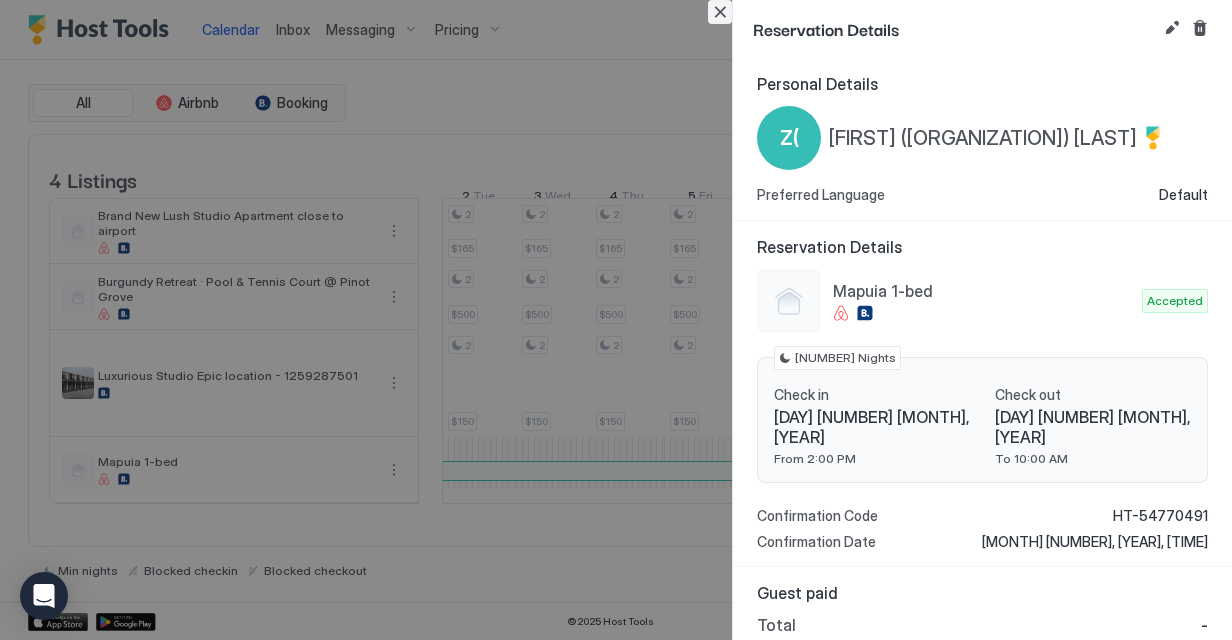 click at bounding box center (720, 12) 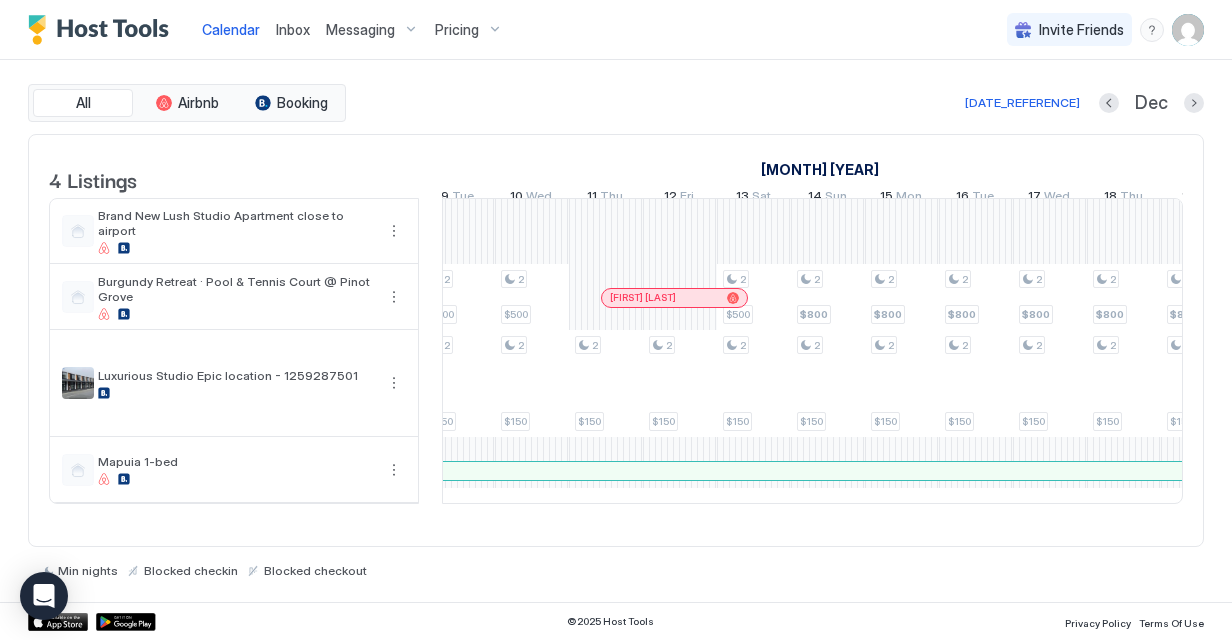 scroll, scrollTop: 0, scrollLeft: 2650, axis: horizontal 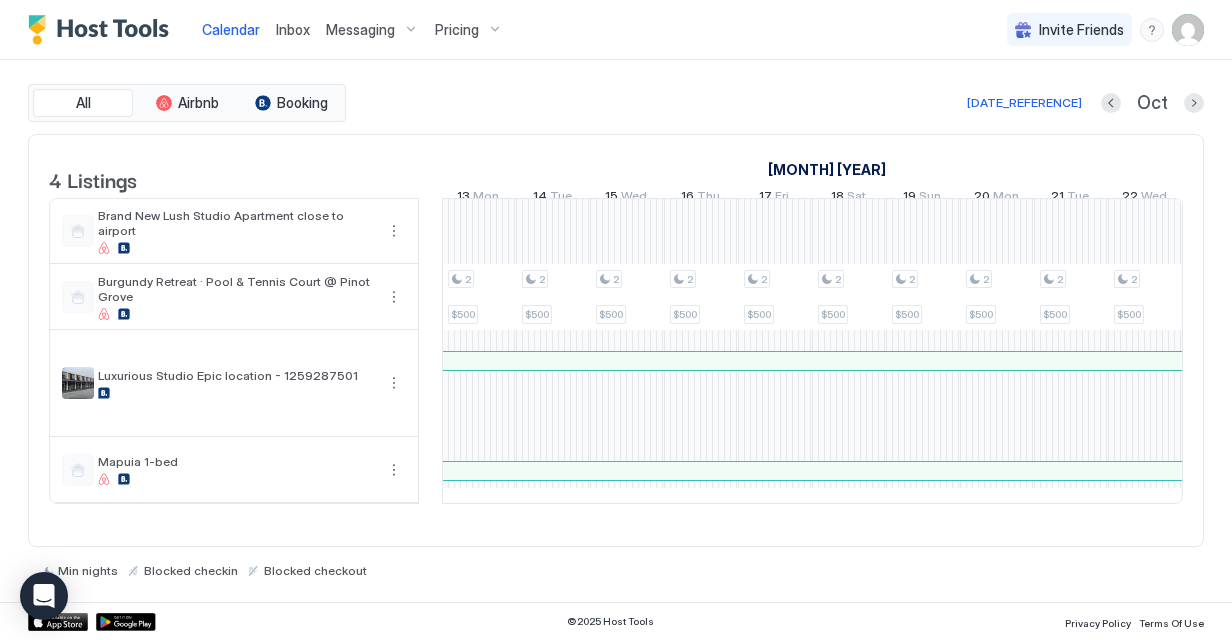 click at bounding box center (553, 383) 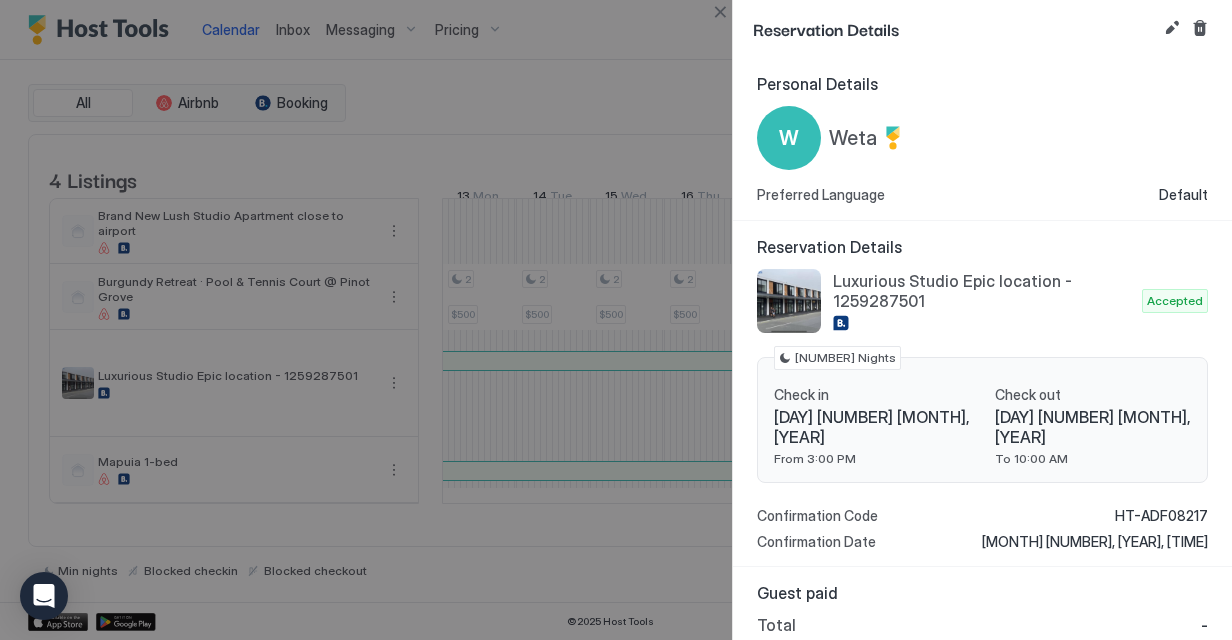 click at bounding box center [616, 320] 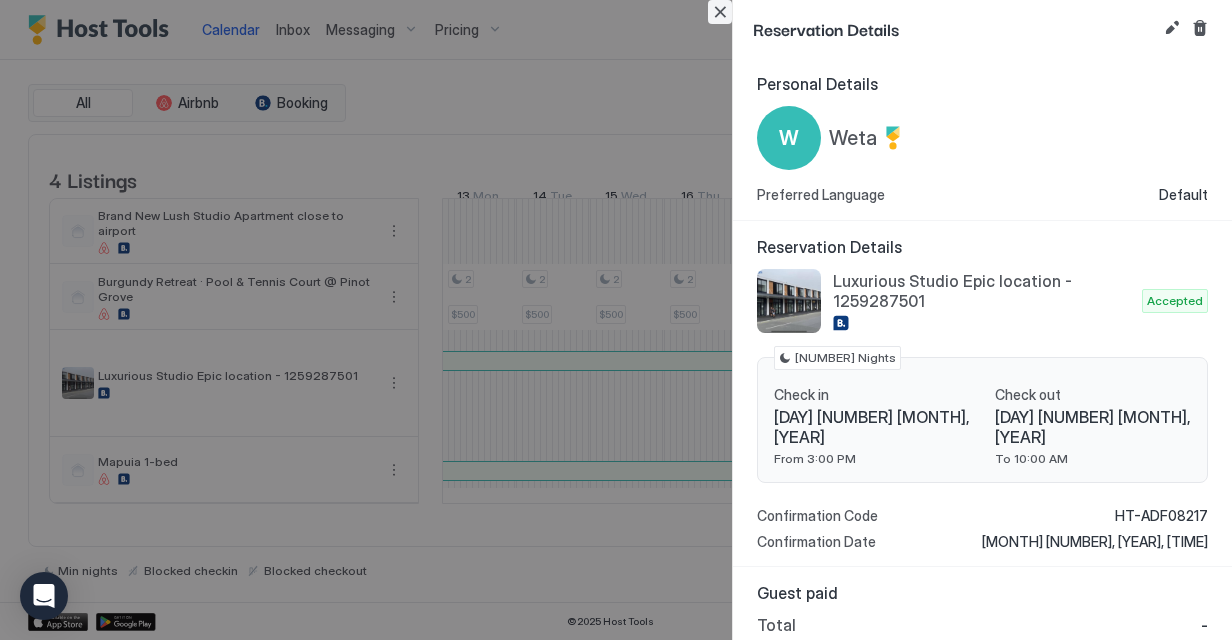 click at bounding box center [720, 12] 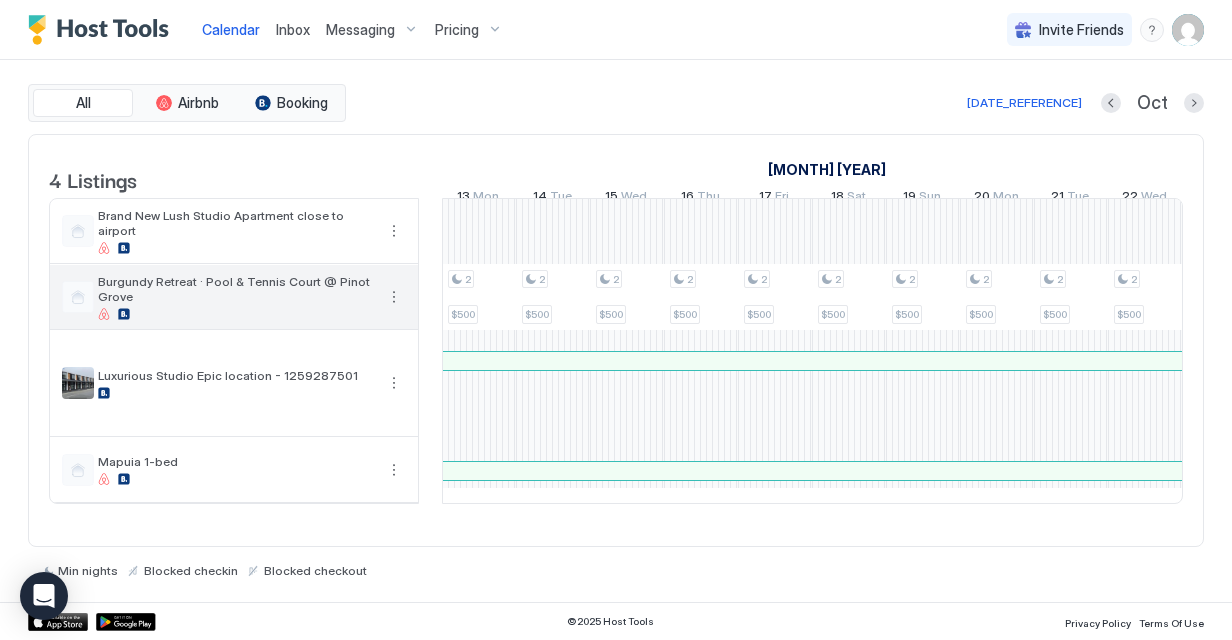 click at bounding box center [394, 297] 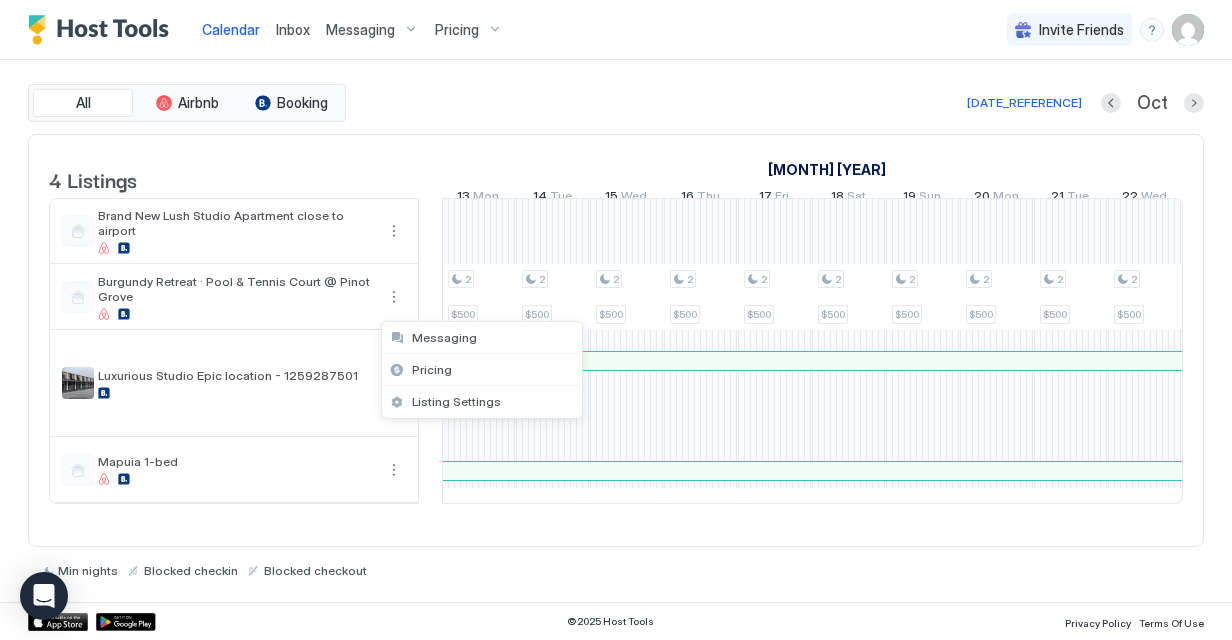click at bounding box center (616, 320) 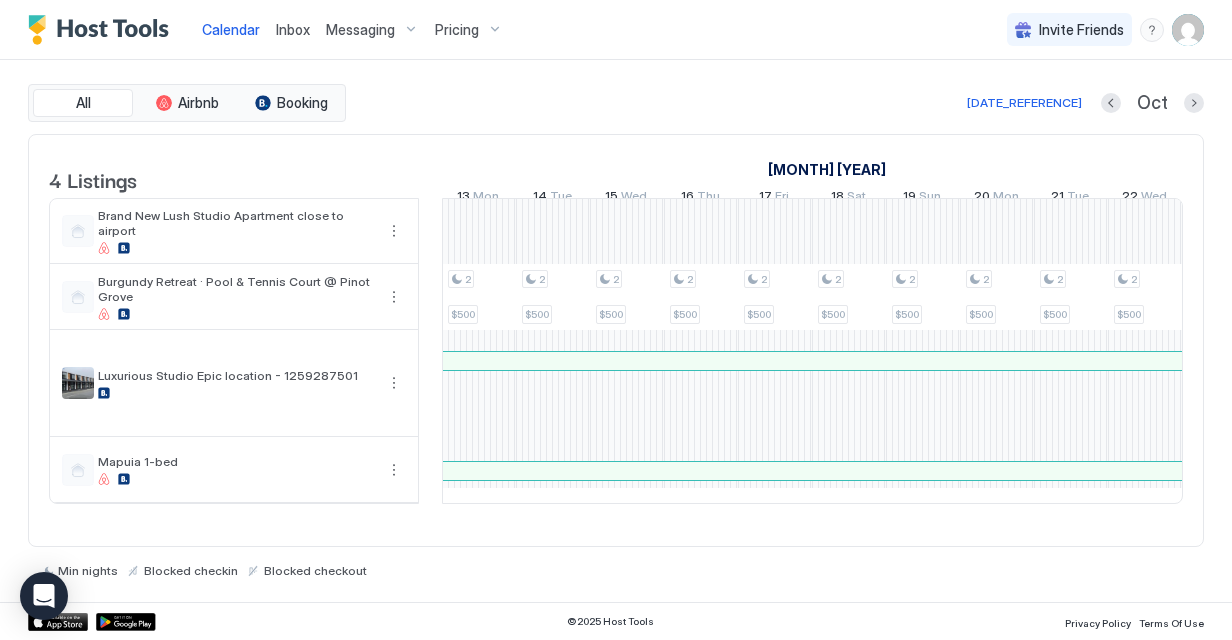 click at bounding box center [1188, 30] 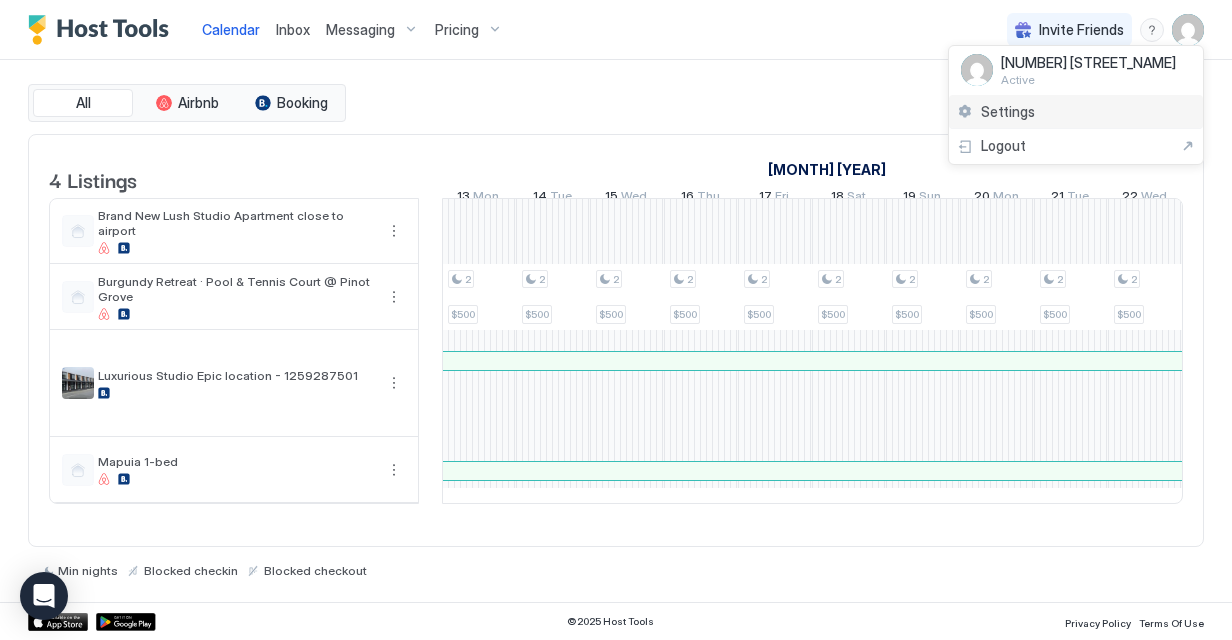 click on "Settings" at bounding box center [1076, 112] 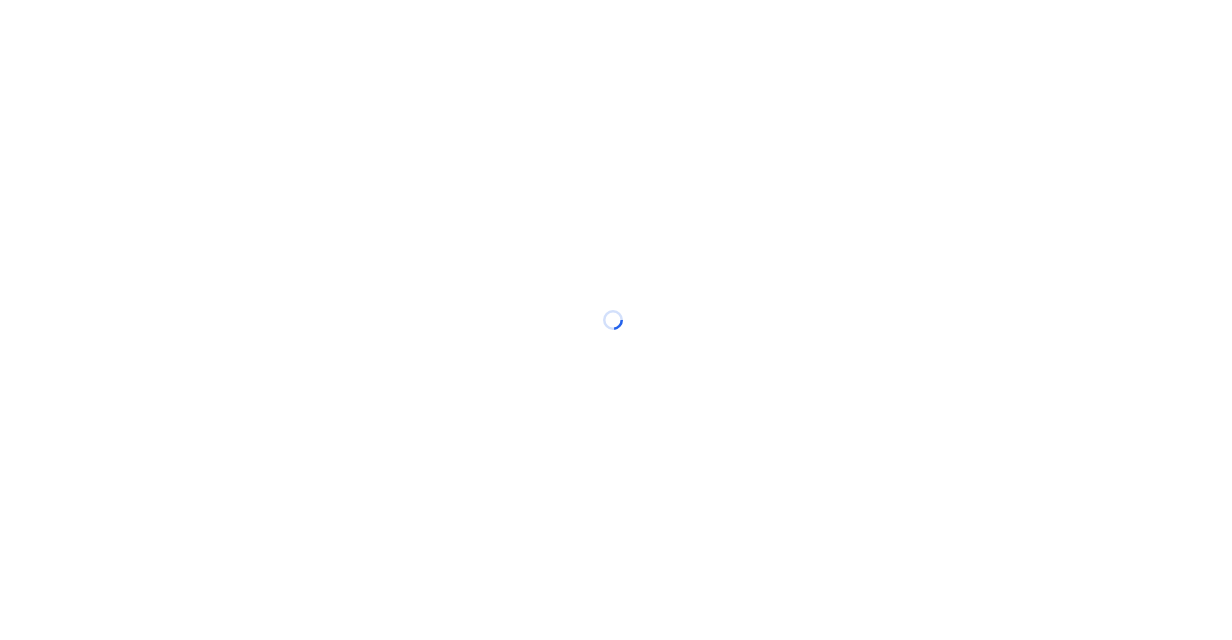 scroll, scrollTop: 0, scrollLeft: 0, axis: both 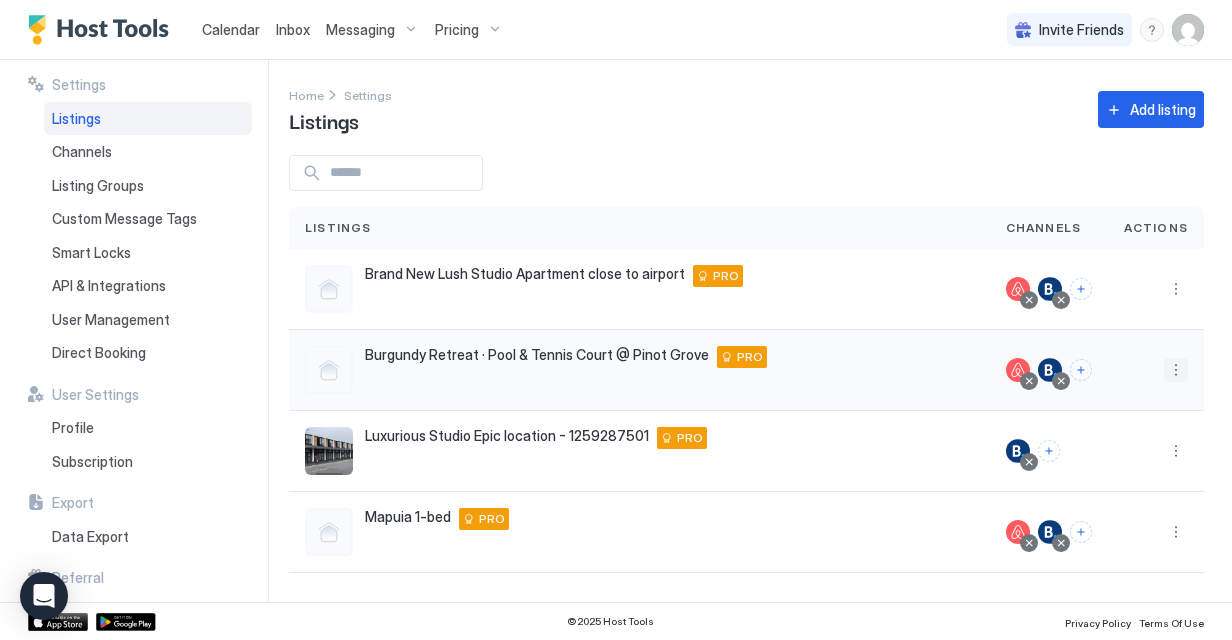 click at bounding box center (1176, 370) 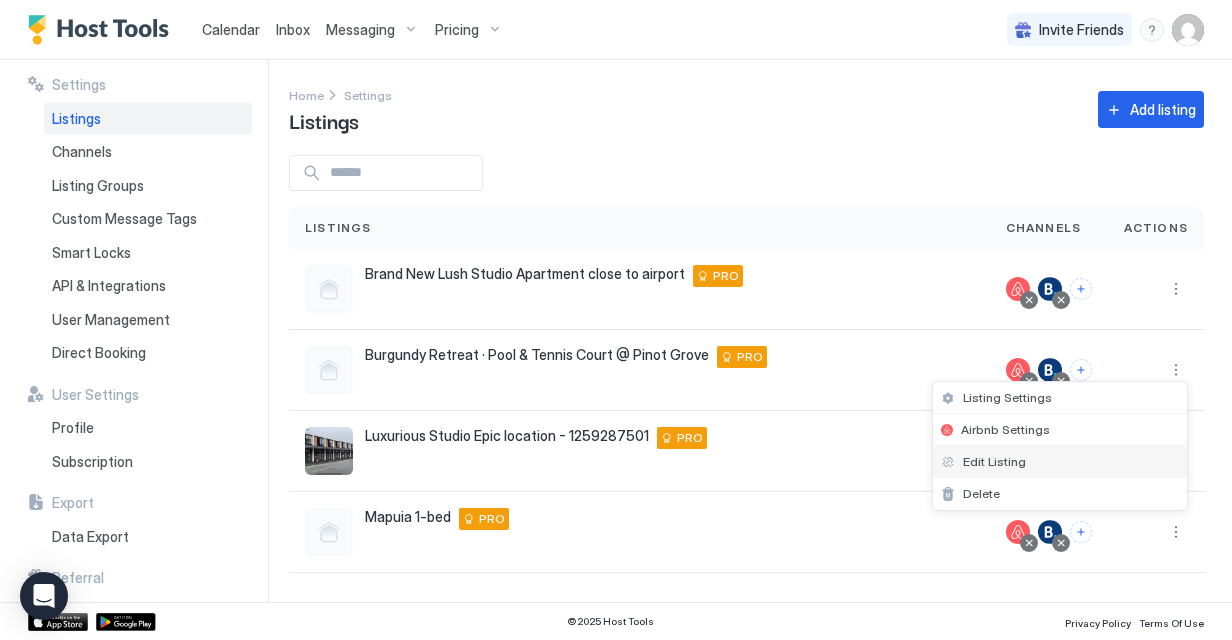 click on "Edit Listing" at bounding box center [1060, 462] 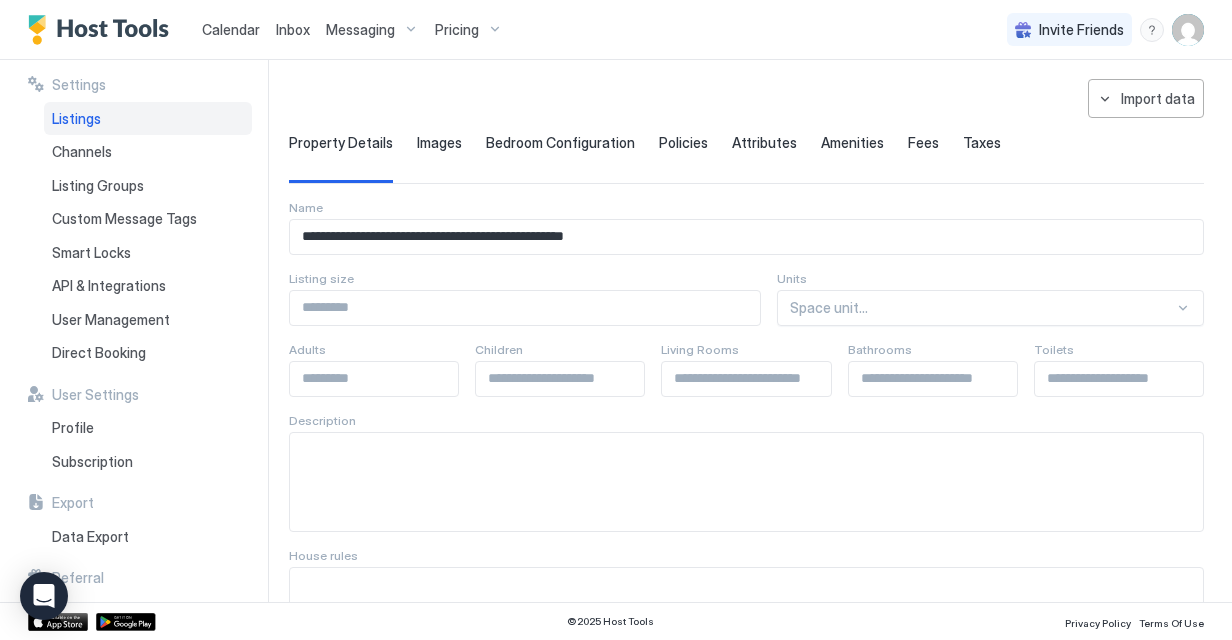 scroll, scrollTop: 0, scrollLeft: 0, axis: both 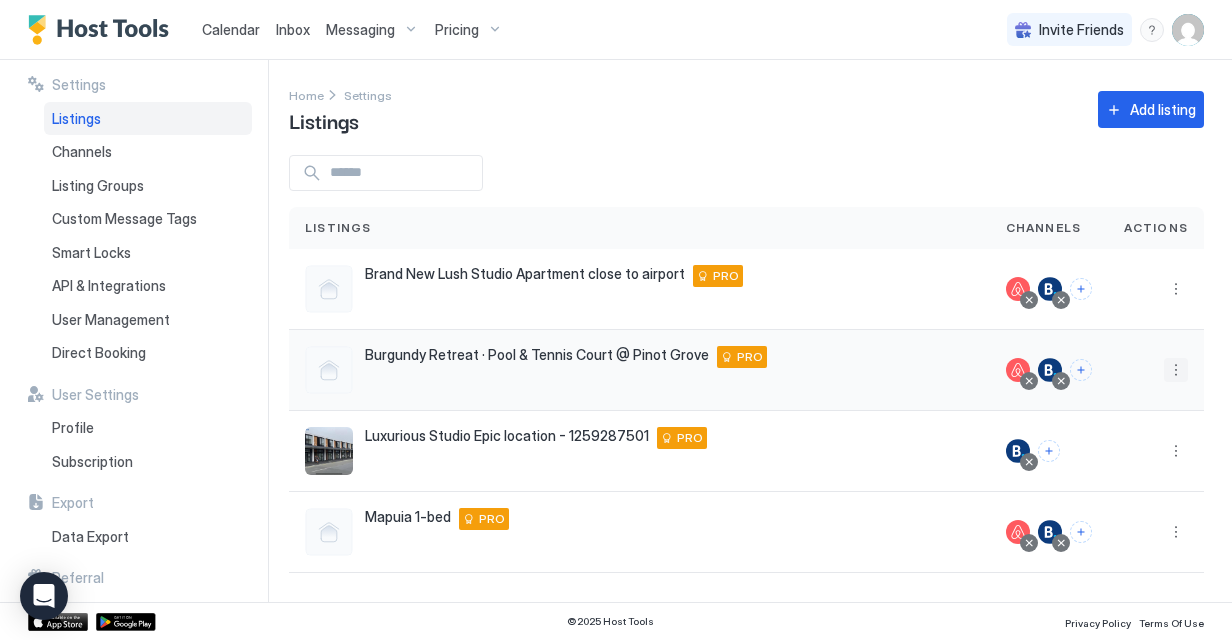 click at bounding box center [1176, 370] 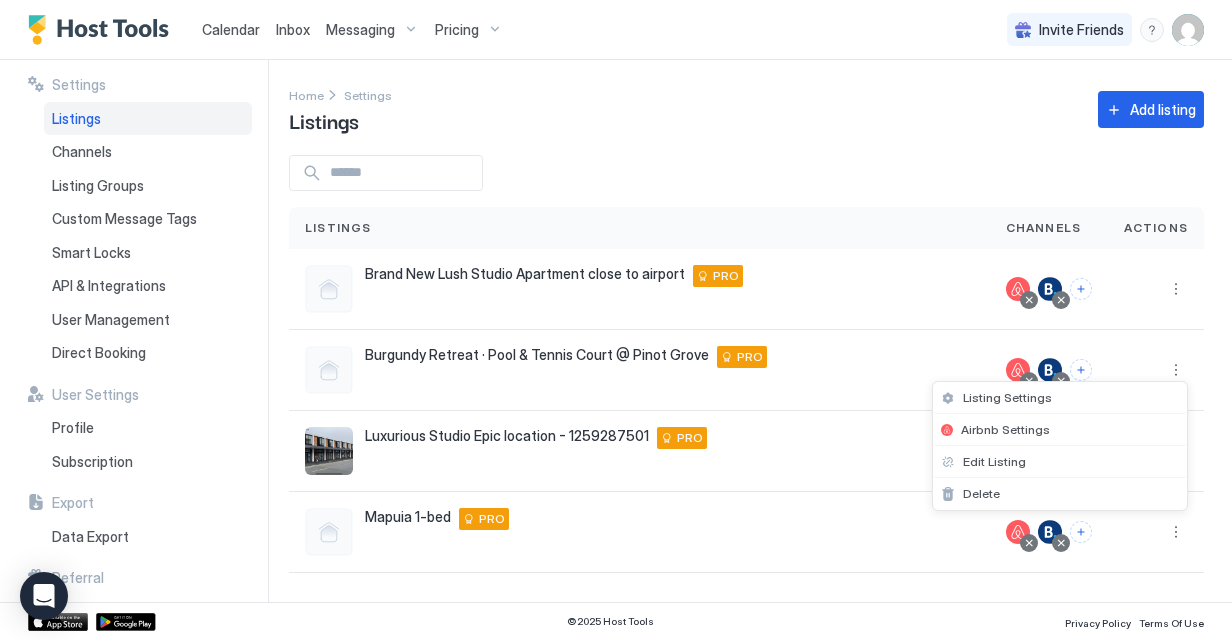 click at bounding box center (616, 320) 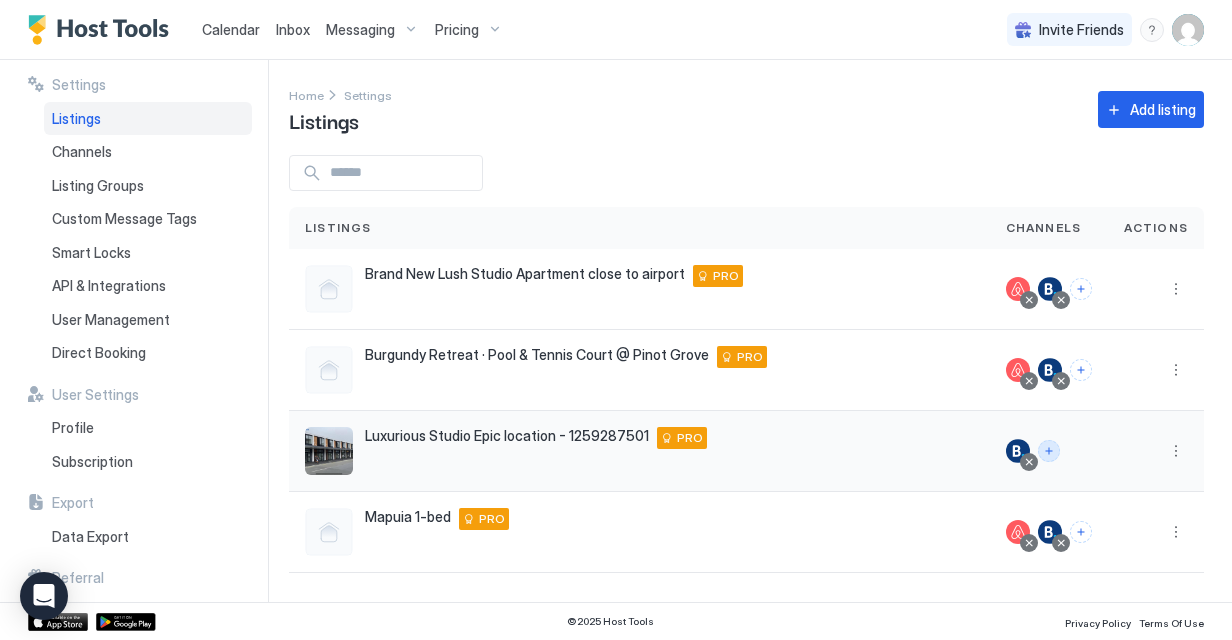 click at bounding box center (1049, 451) 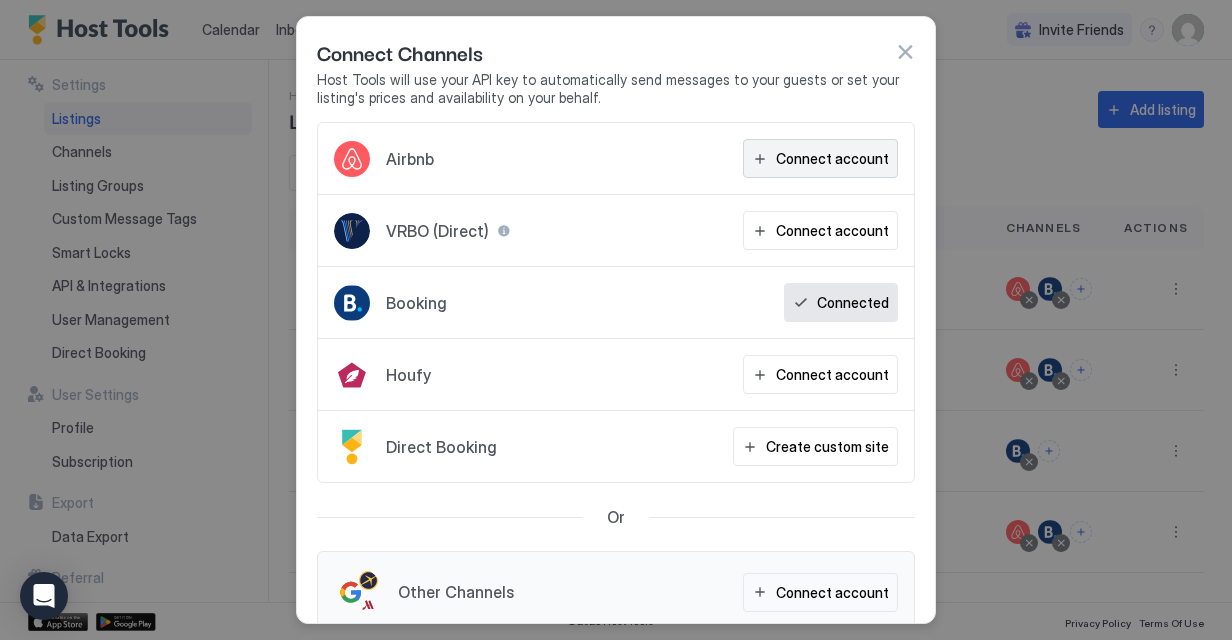 click on "Connect account" at bounding box center [832, 158] 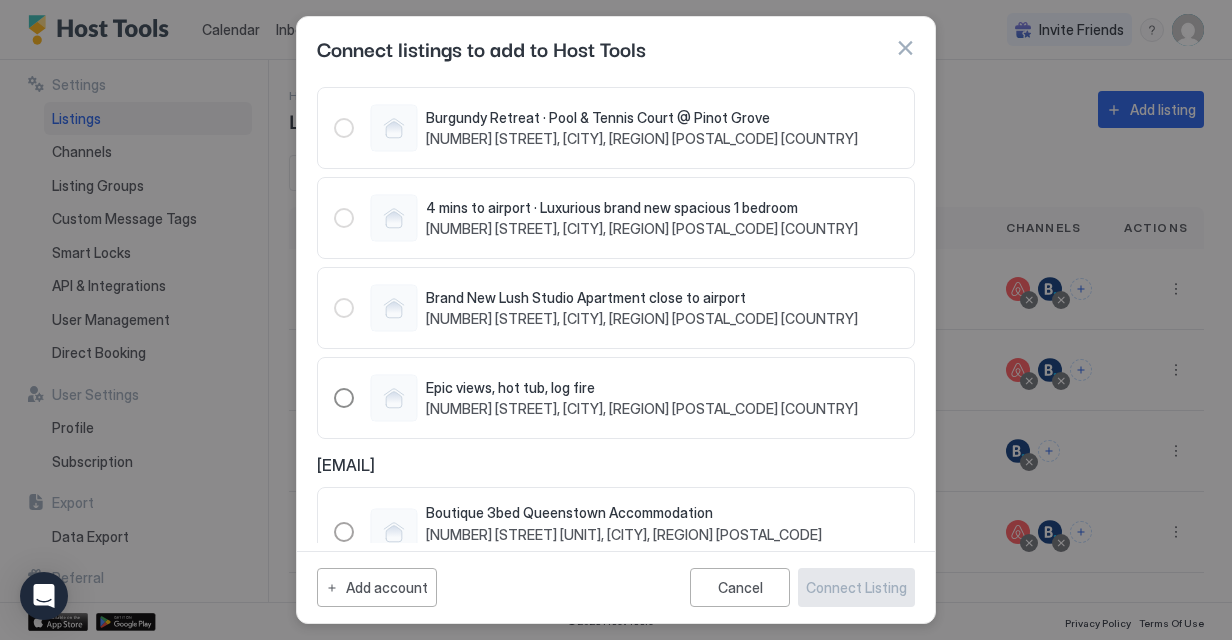 scroll, scrollTop: 0, scrollLeft: 0, axis: both 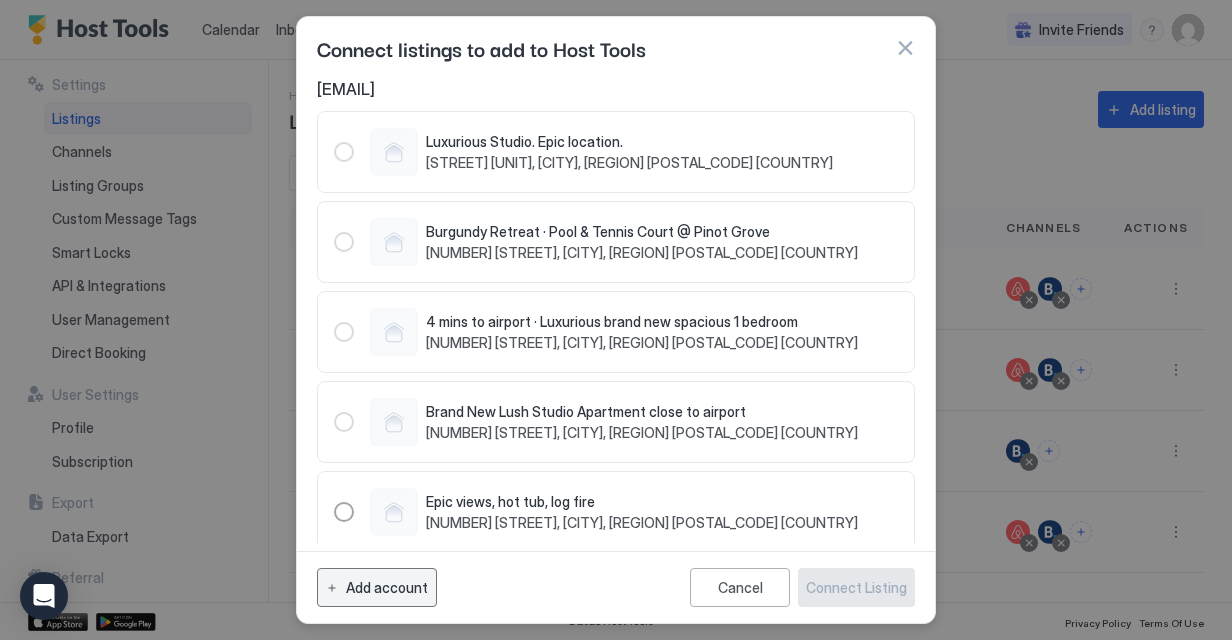 click on "Add account" at bounding box center [387, 587] 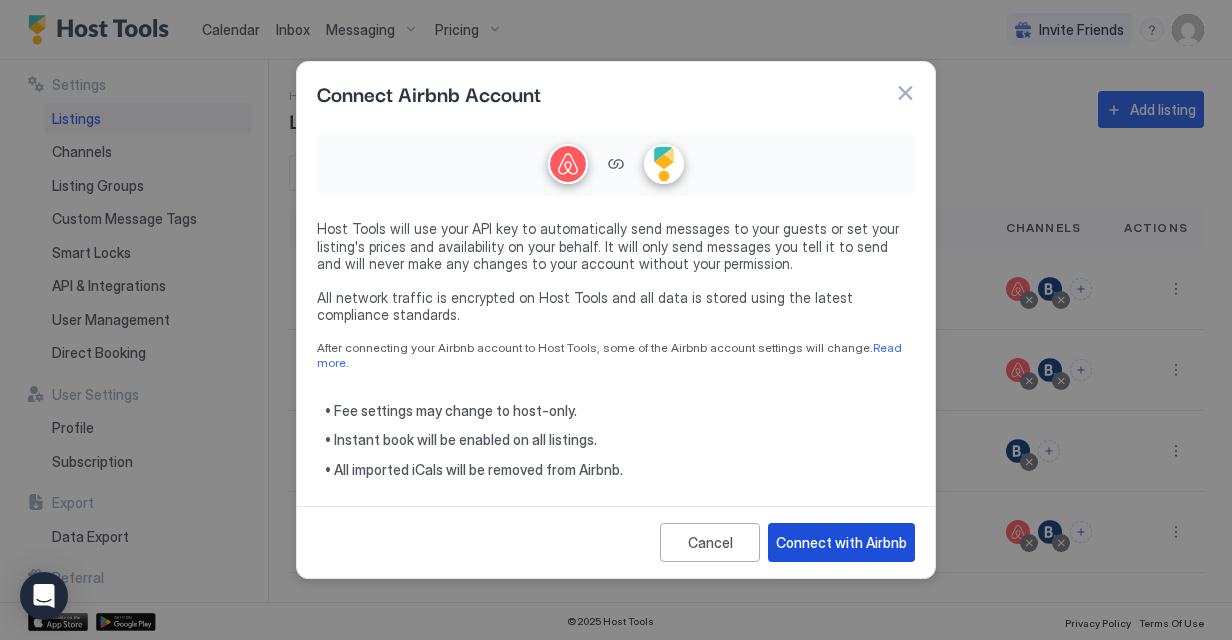 click on "Connect with Airbnb" at bounding box center [841, 542] 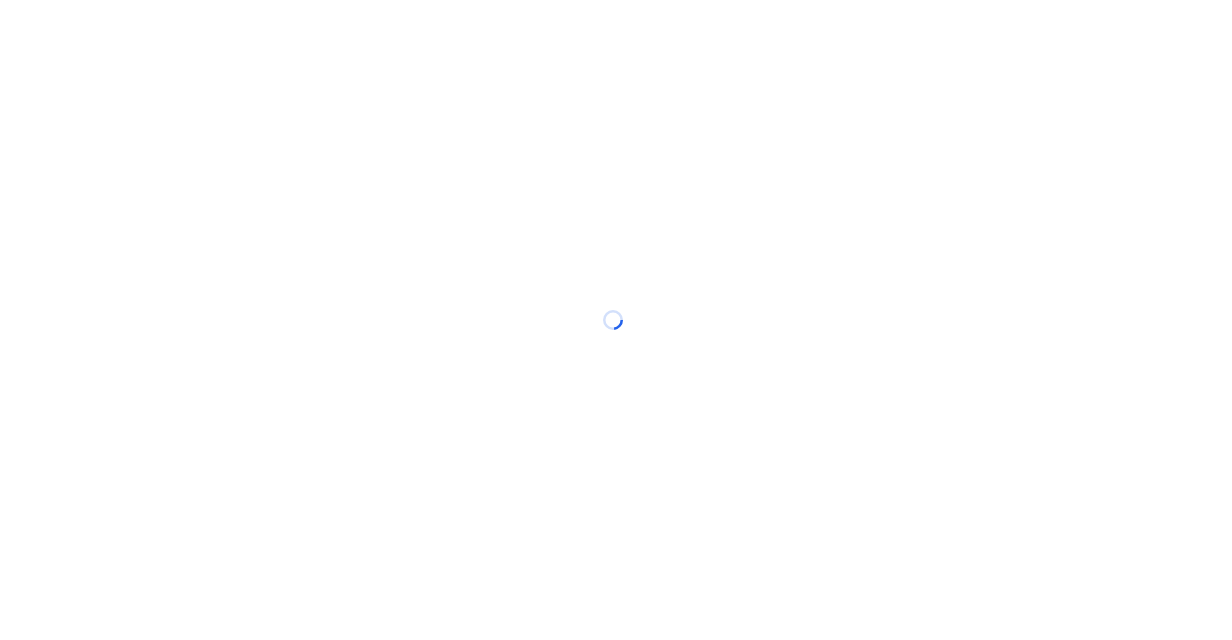 scroll, scrollTop: 0, scrollLeft: 0, axis: both 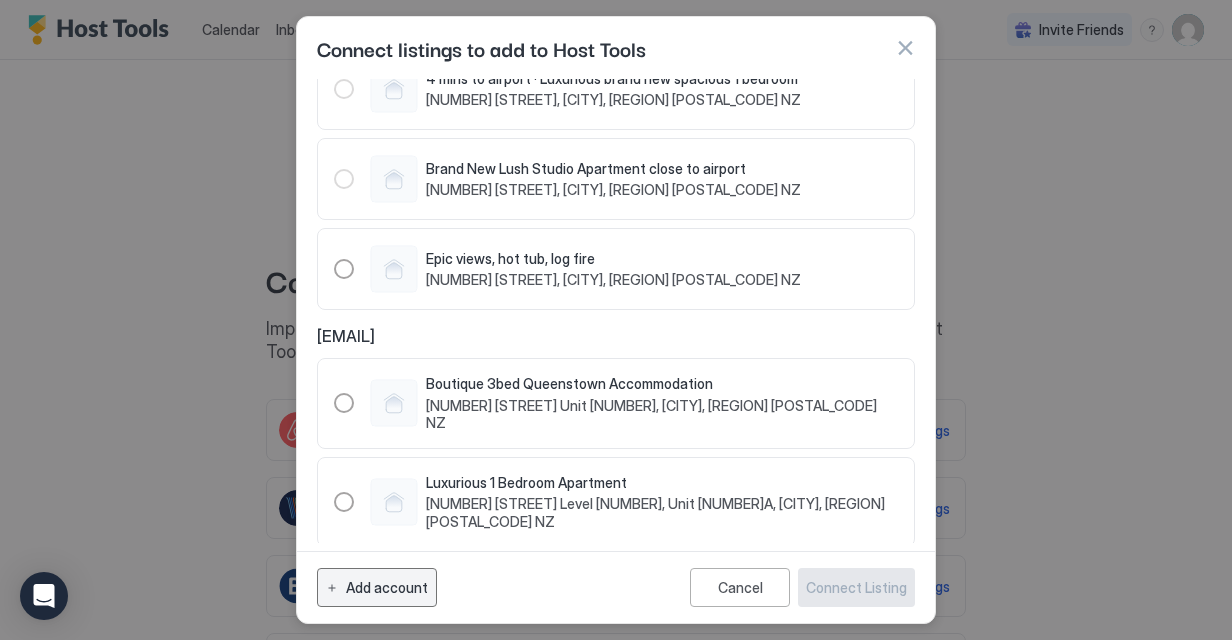 click on "Add account Cancel Connect Listing" at bounding box center (616, 587) 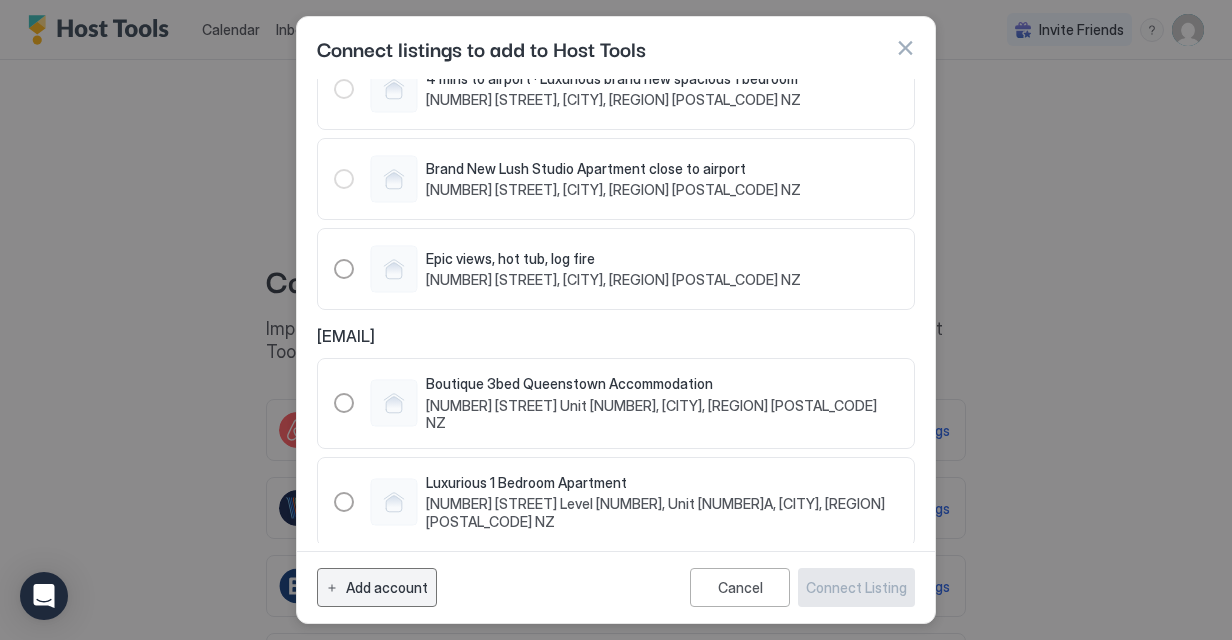 click on "Add account" at bounding box center (387, 587) 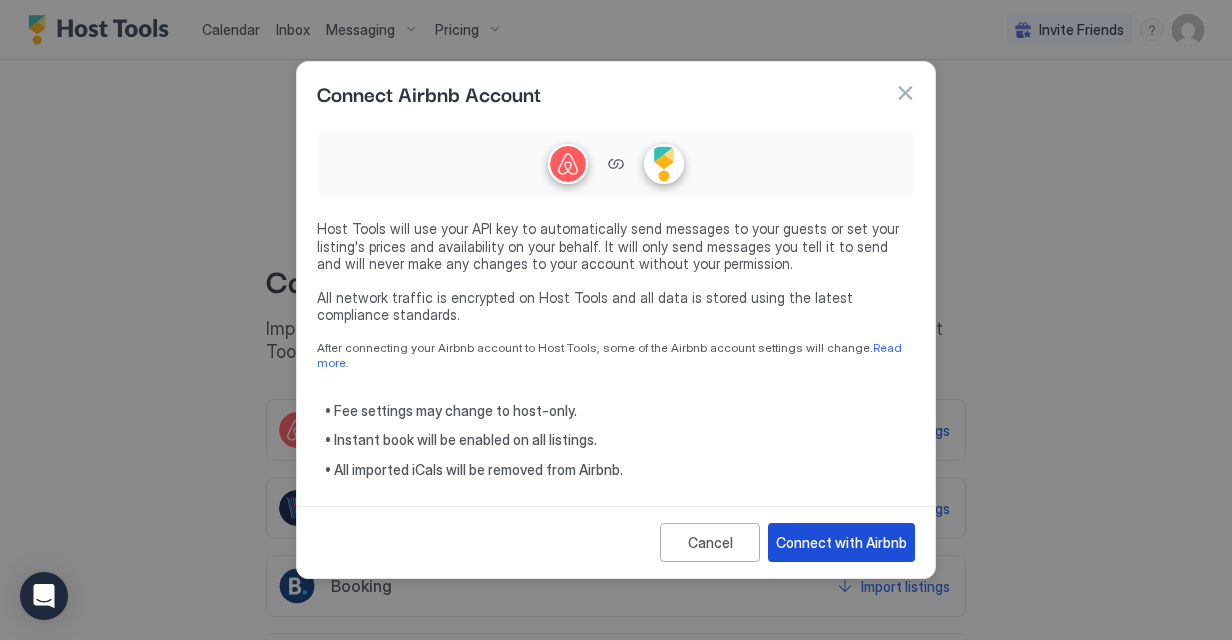 click on "Connect with Airbnb" at bounding box center (841, 542) 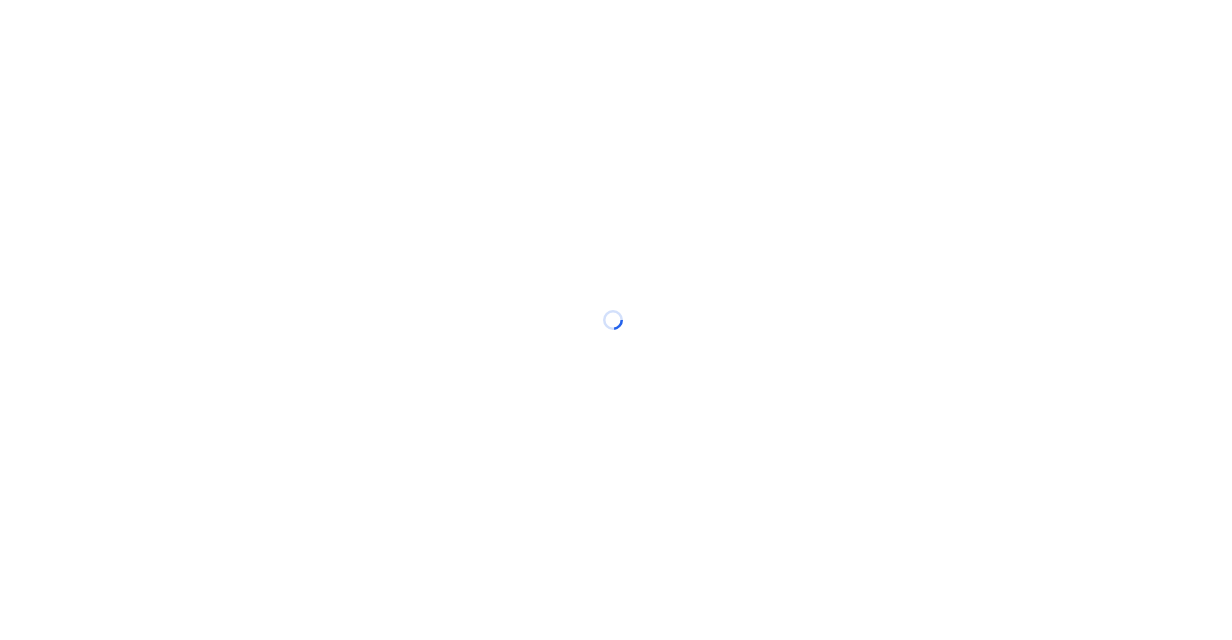 scroll, scrollTop: 0, scrollLeft: 0, axis: both 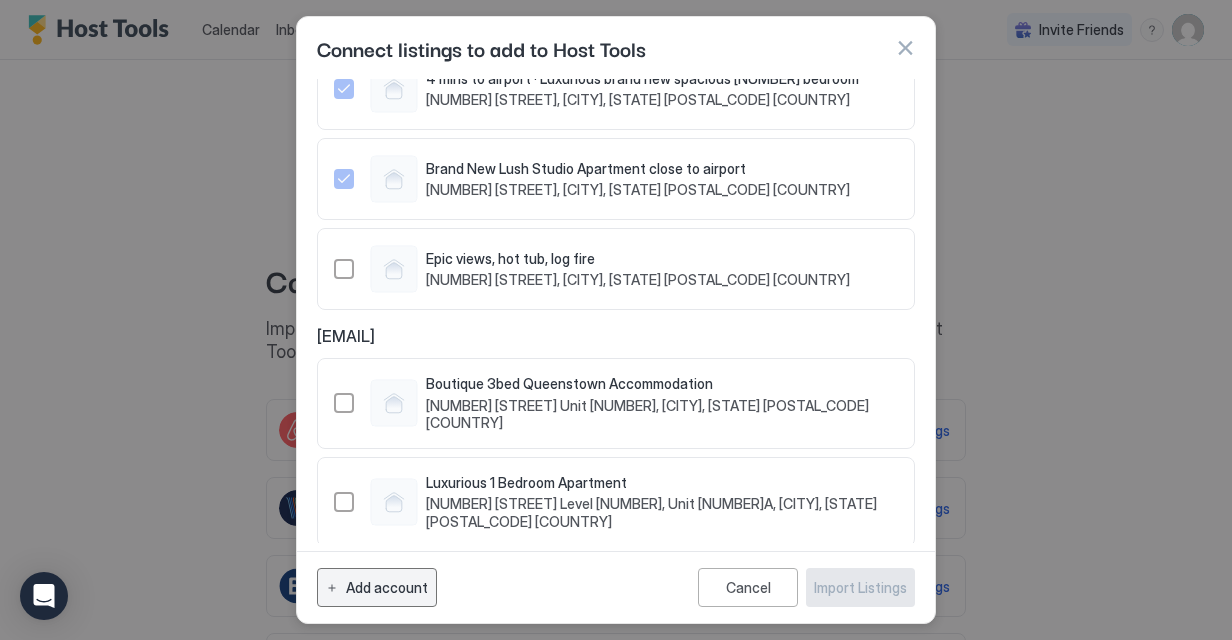 click on "Add account" at bounding box center [387, 587] 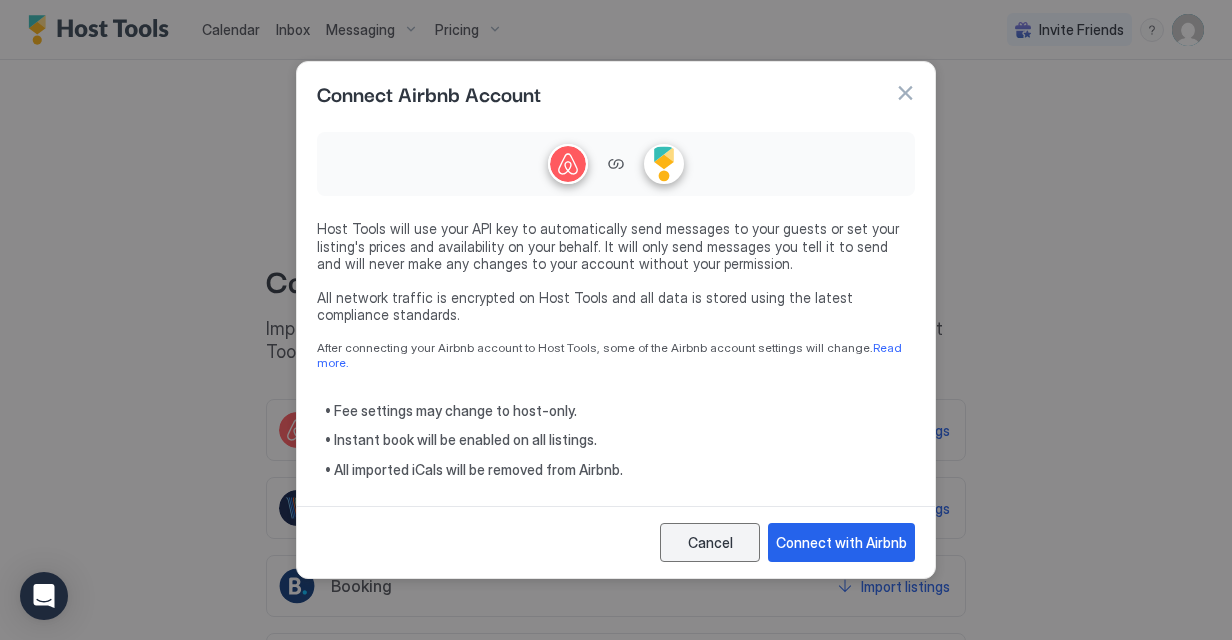 click on "Cancel" at bounding box center [710, 542] 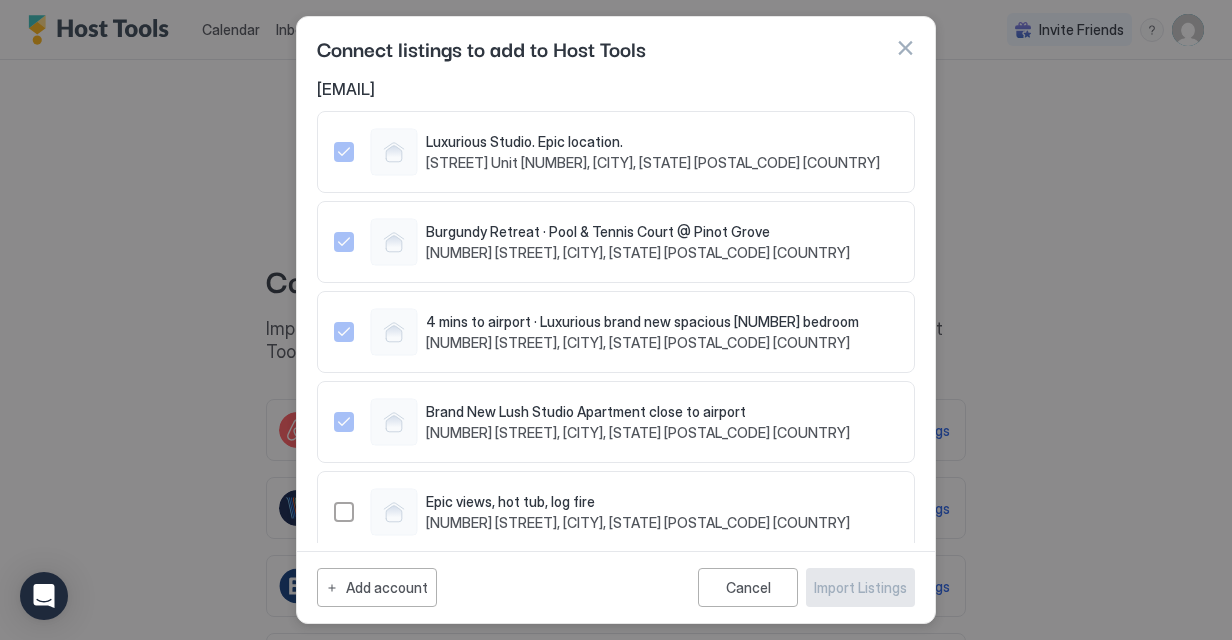 click at bounding box center (905, 48) 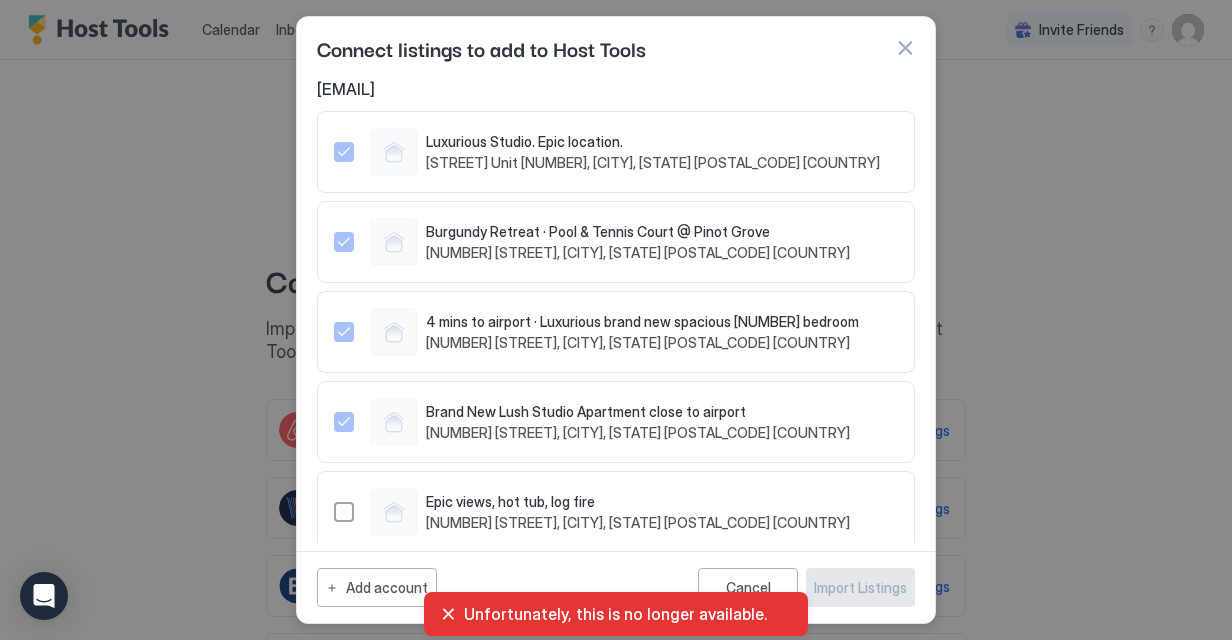 click on "Connect listings to add to Host Tools" at bounding box center (616, 48) 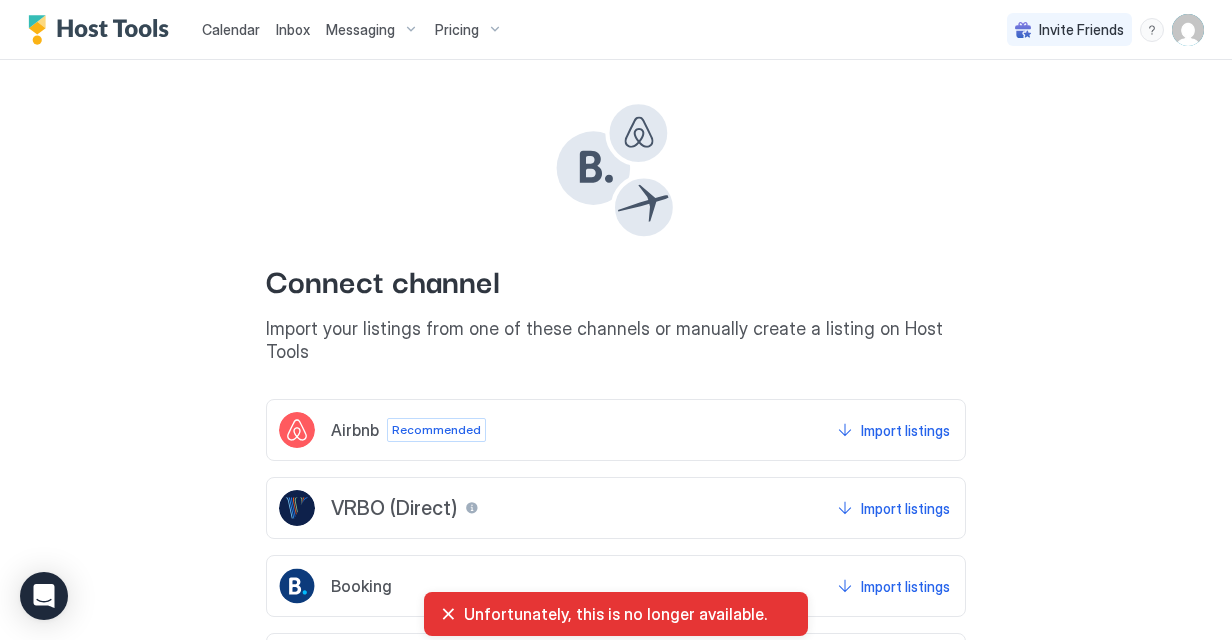 click at bounding box center (1188, 30) 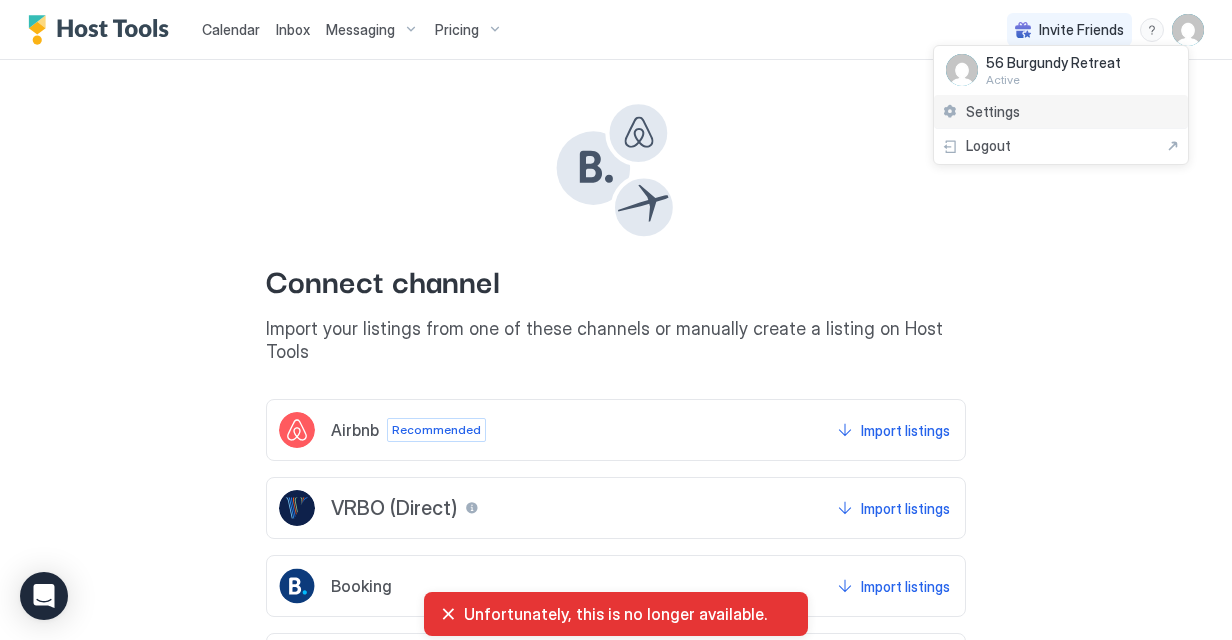 click on "Settings" at bounding box center [1061, 112] 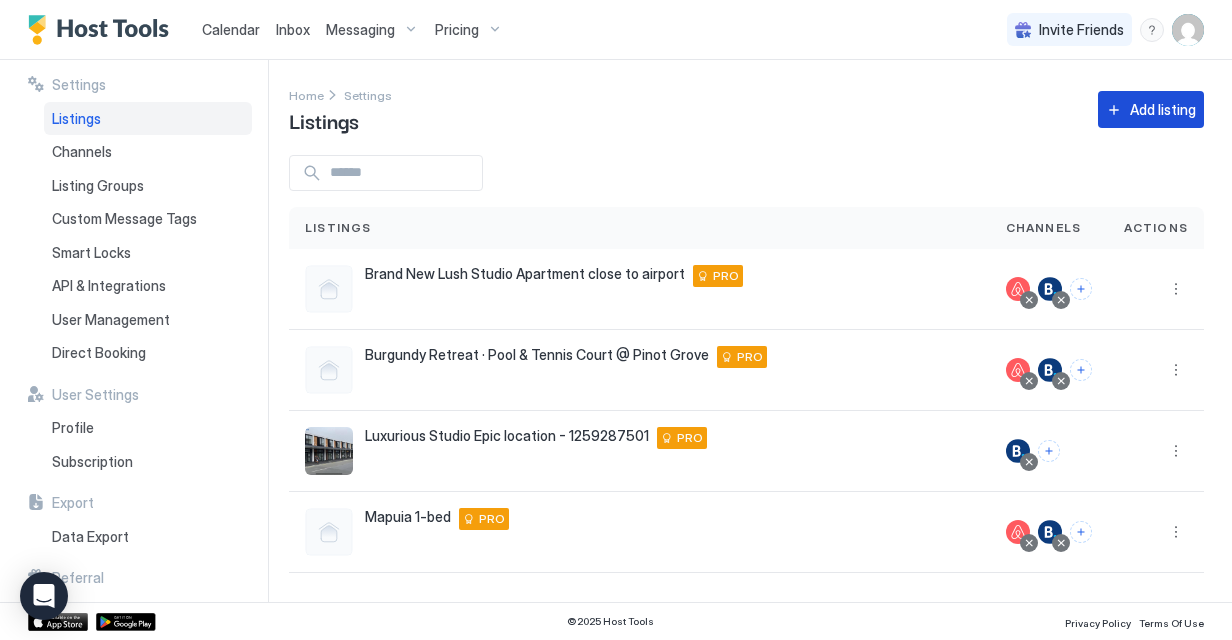 click on "Add listing" at bounding box center (1151, 109) 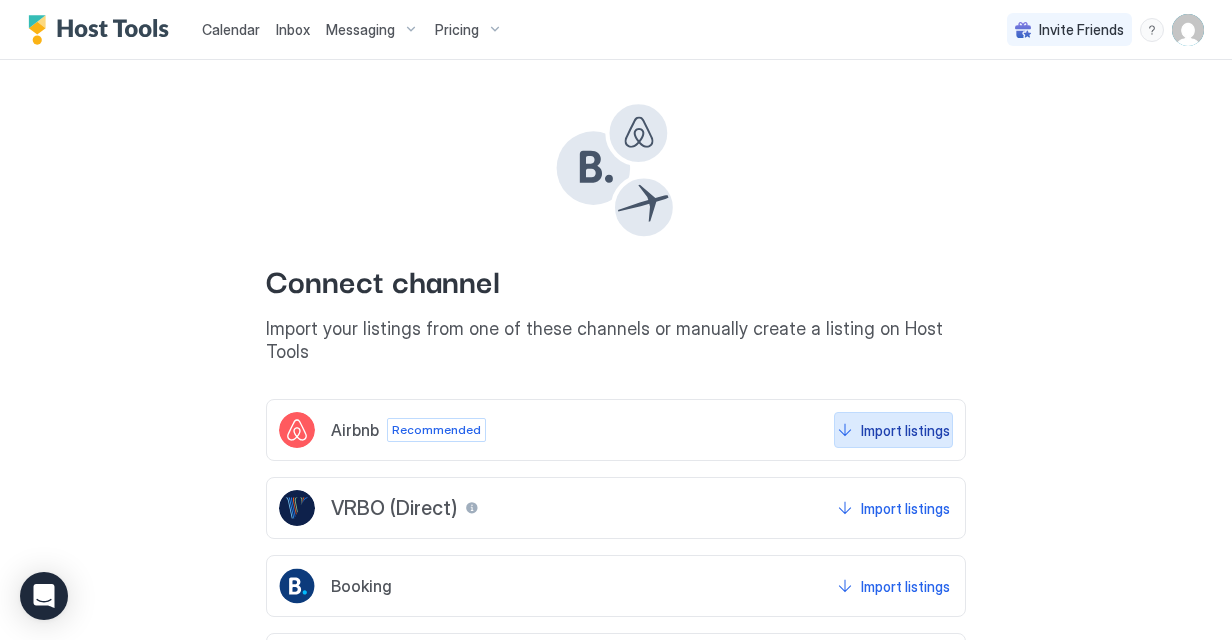 click on "Import listings" at bounding box center (893, 430) 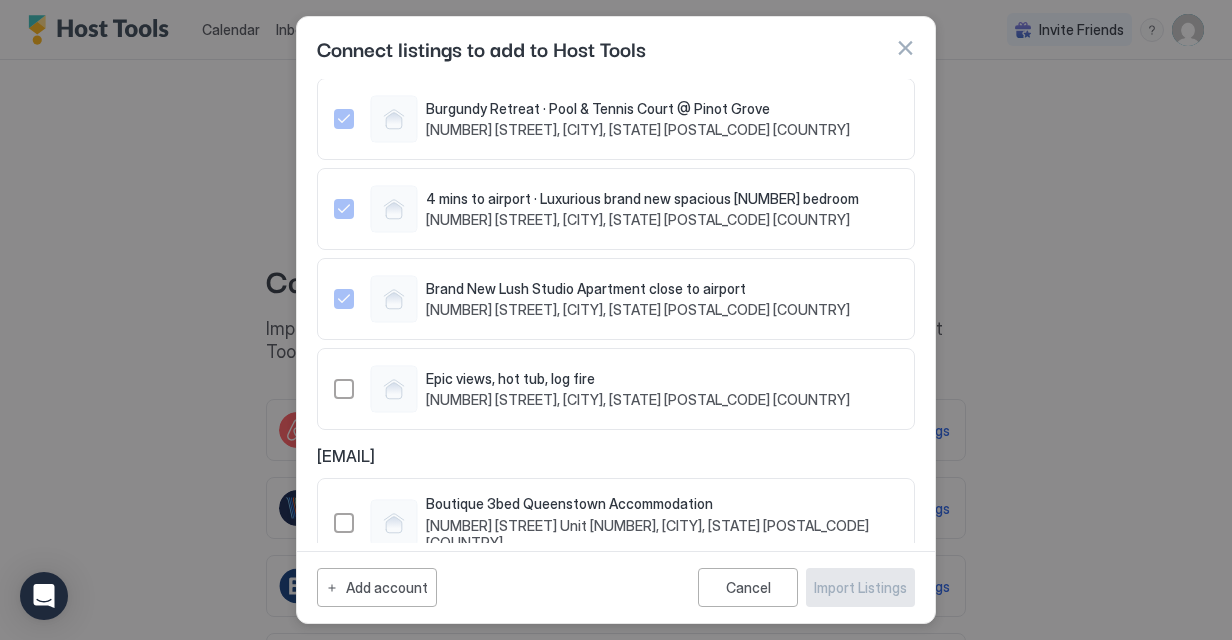 scroll, scrollTop: 200, scrollLeft: 0, axis: vertical 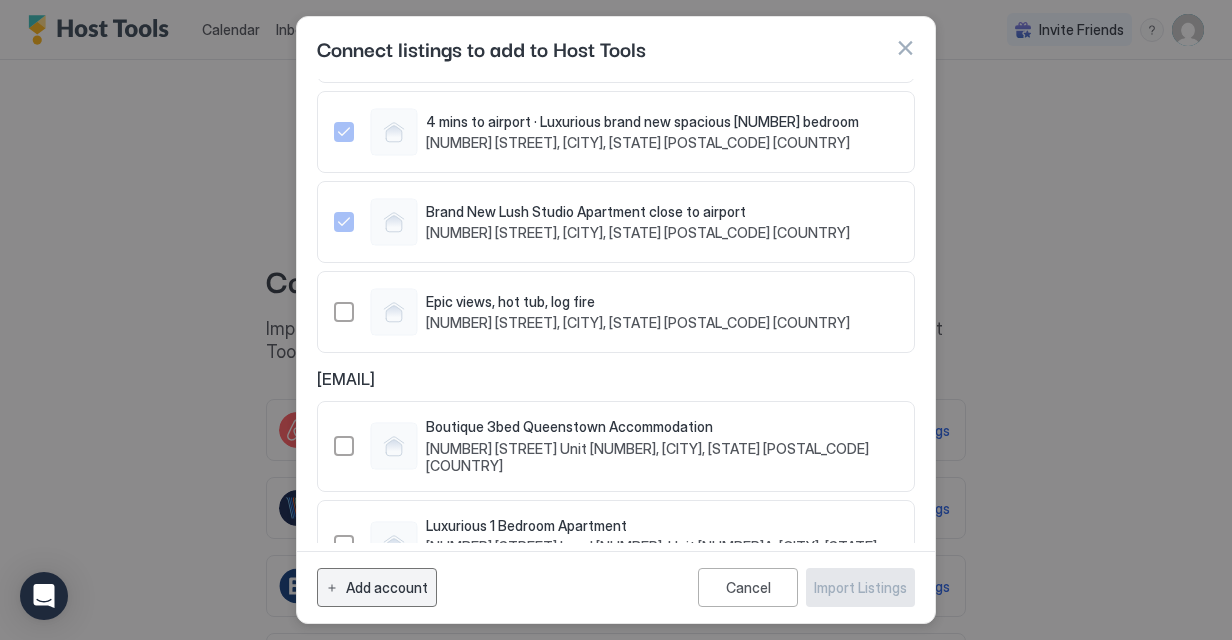 click on "Add account" at bounding box center [387, 587] 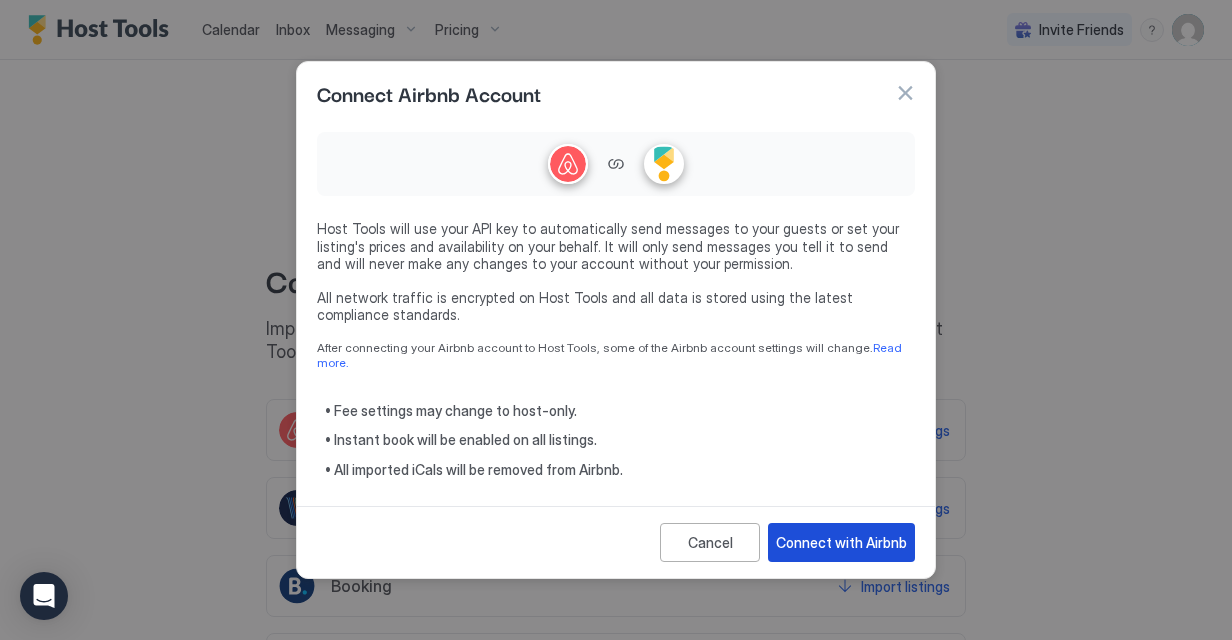 click on "Connect with Airbnb" at bounding box center [841, 542] 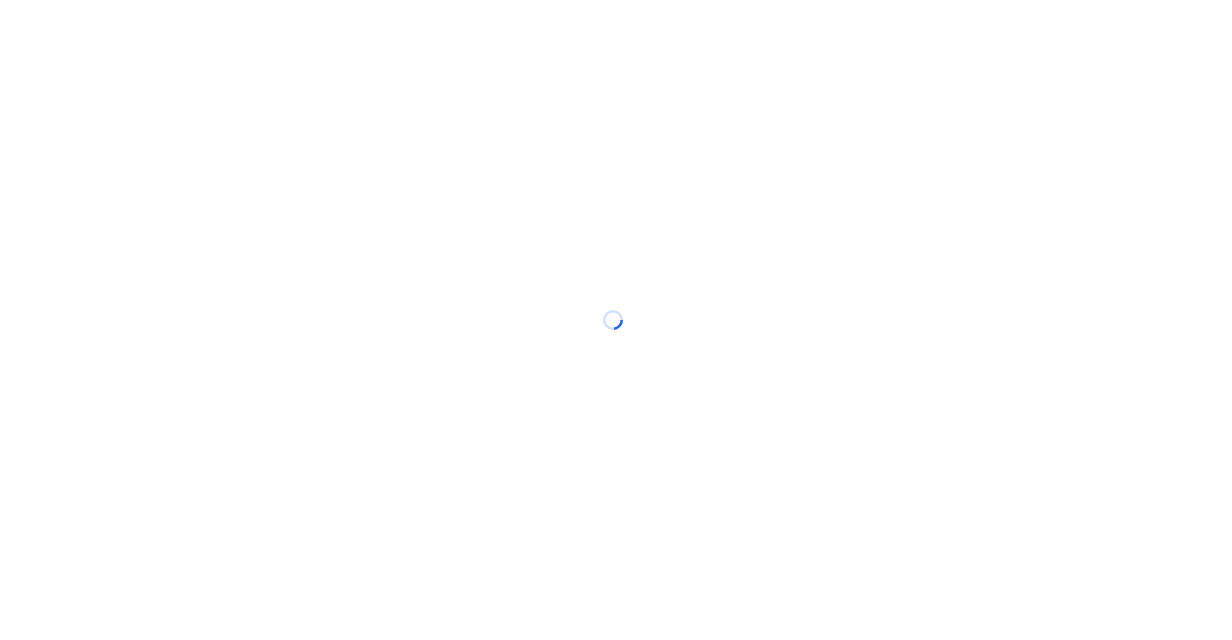 scroll, scrollTop: 0, scrollLeft: 0, axis: both 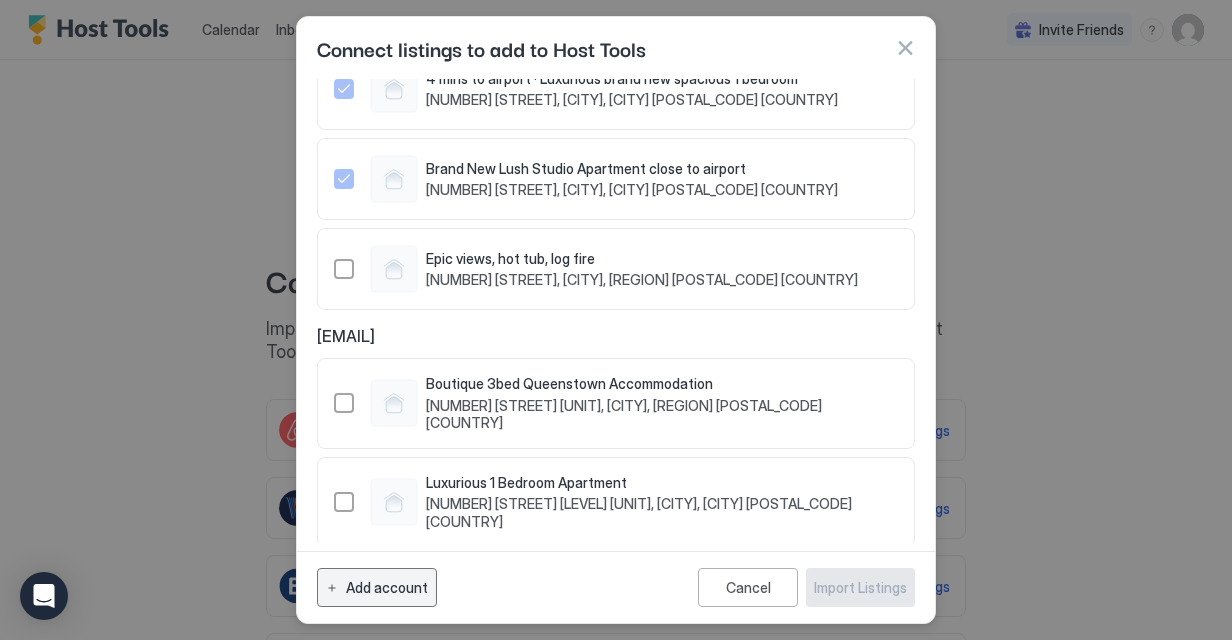 click on "Add account" at bounding box center [387, 587] 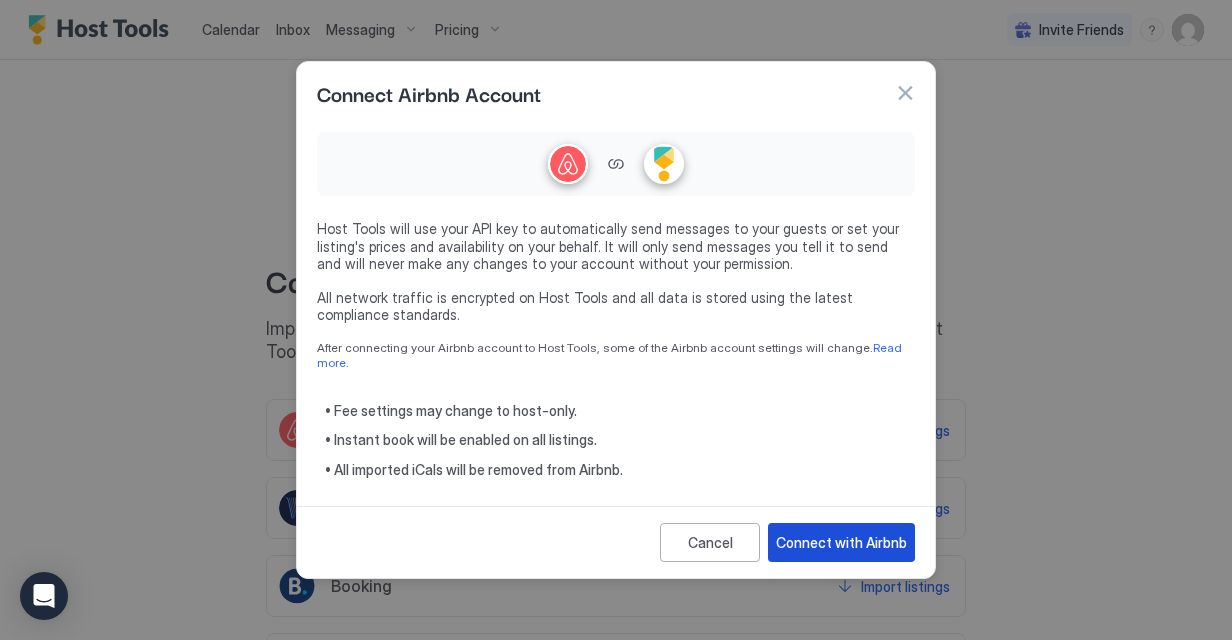 click on "Connect with Airbnb" at bounding box center [841, 542] 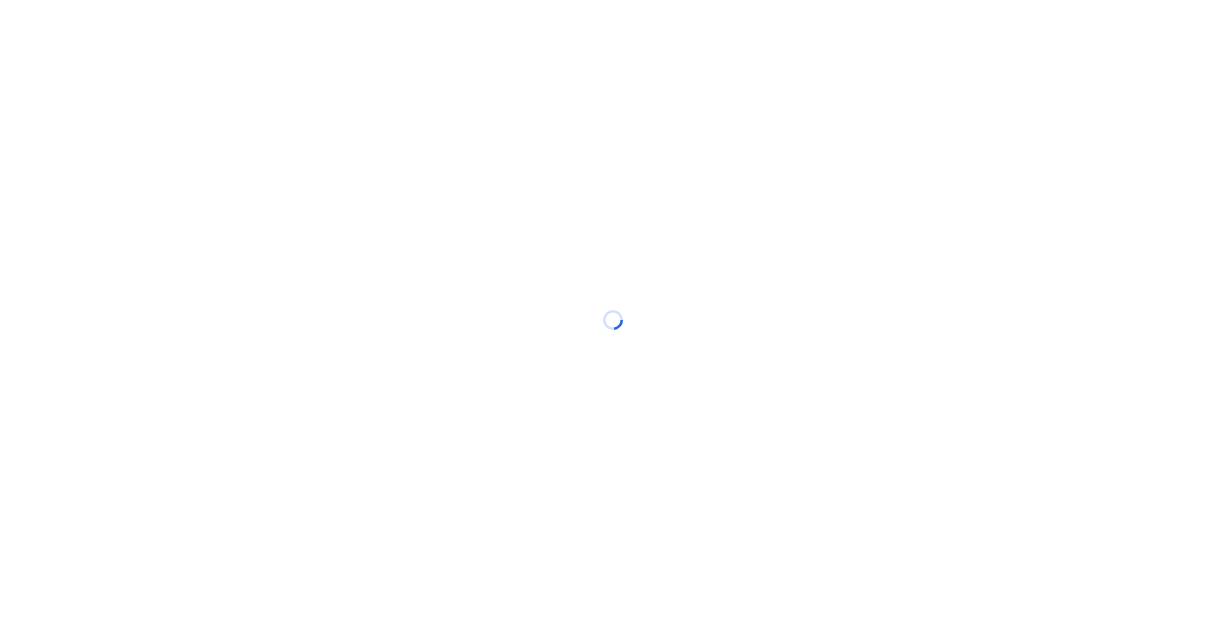 scroll, scrollTop: 0, scrollLeft: 0, axis: both 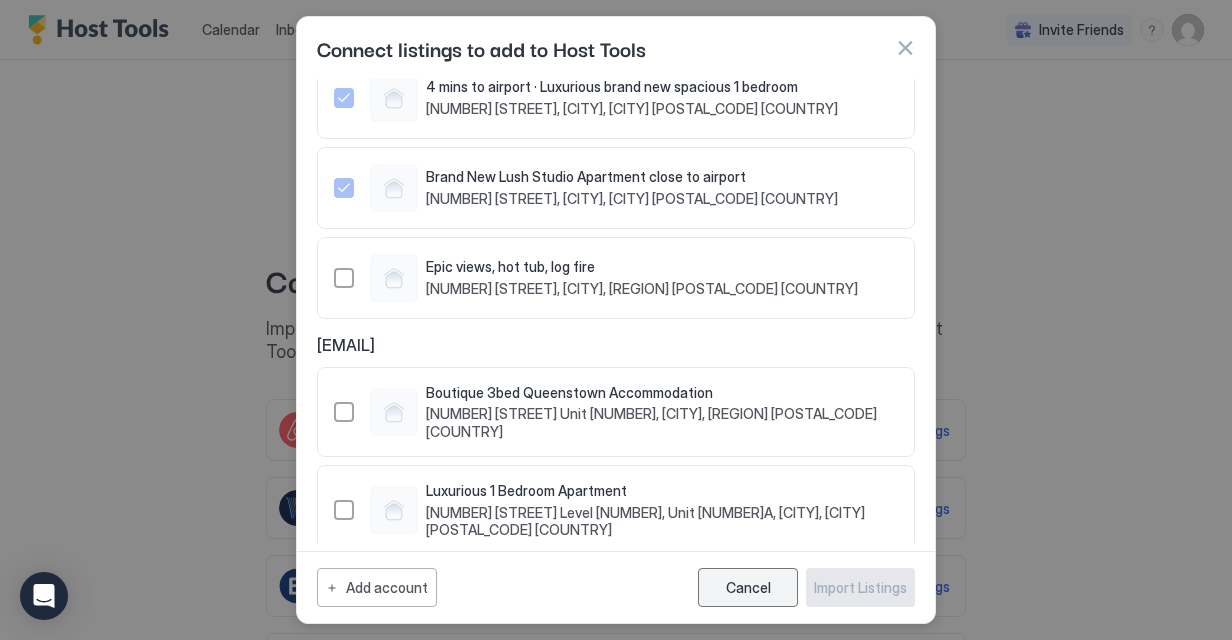 click on "Cancel" at bounding box center (748, 587) 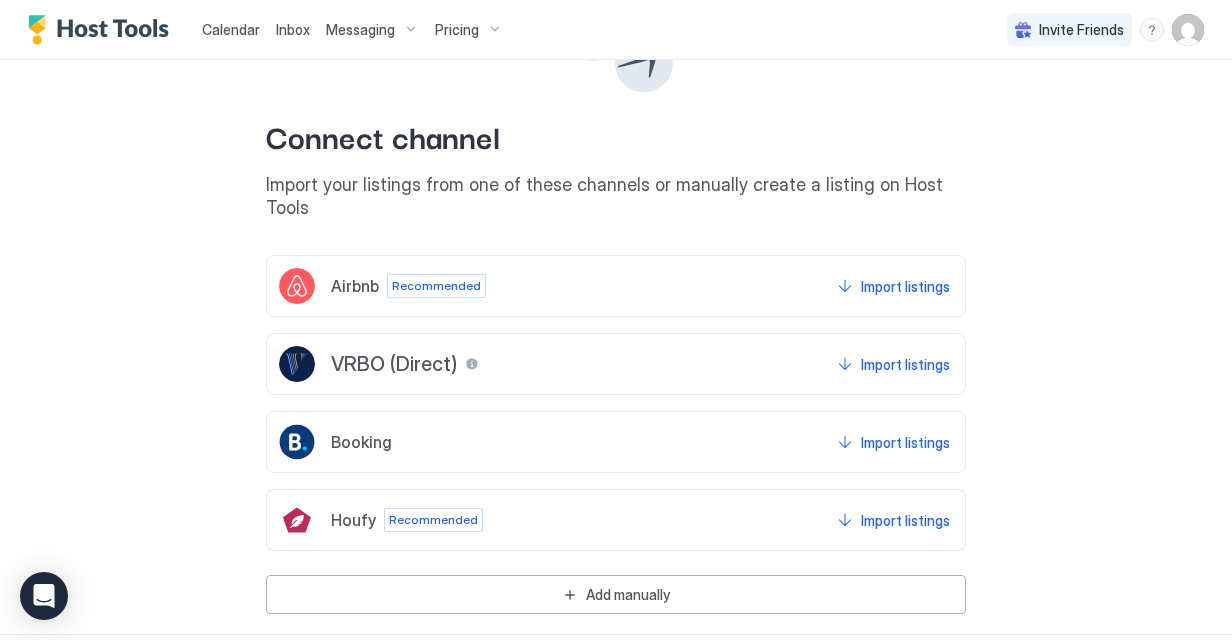 scroll, scrollTop: 148, scrollLeft: 0, axis: vertical 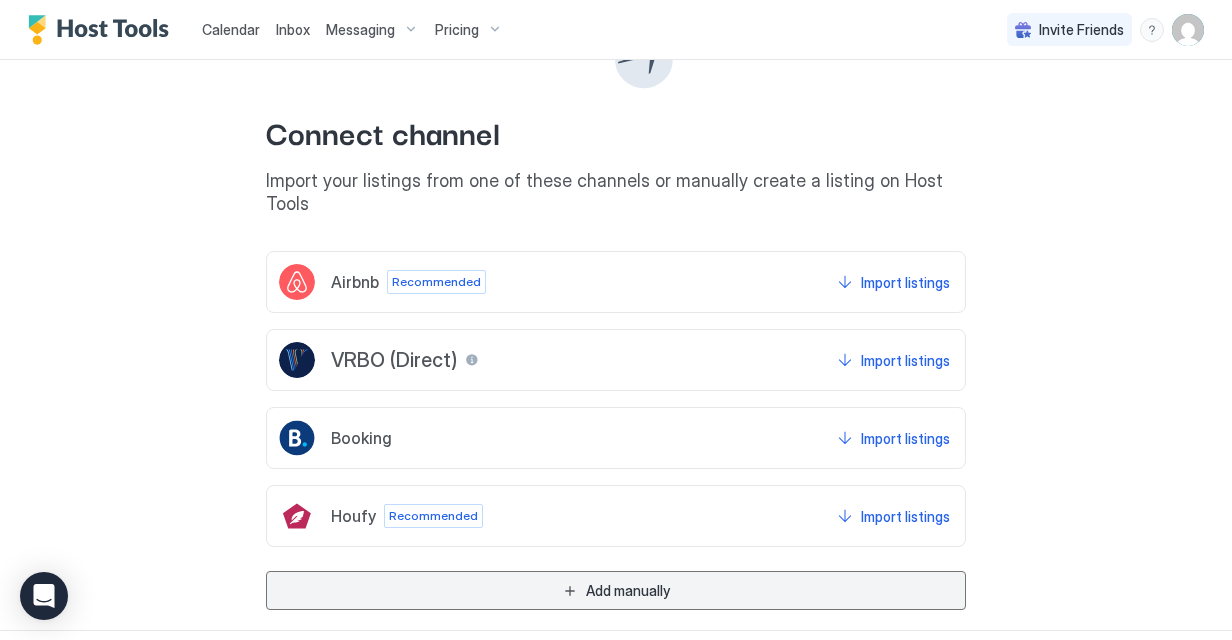 click on "Add manually" at bounding box center [616, 590] 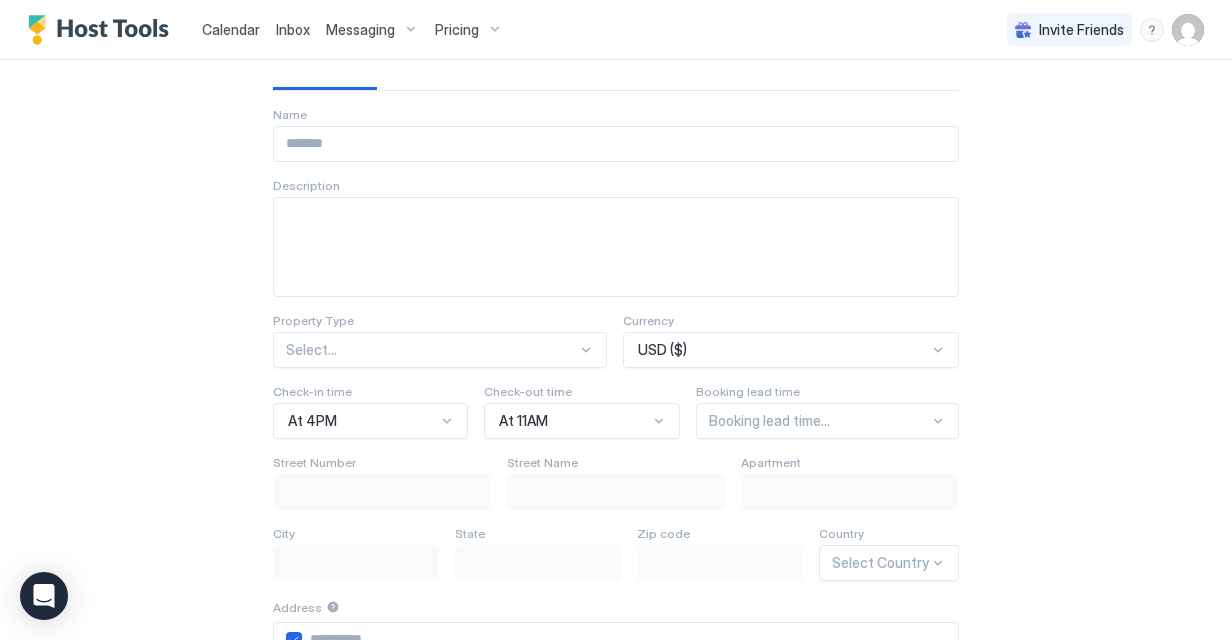 scroll, scrollTop: 0, scrollLeft: 0, axis: both 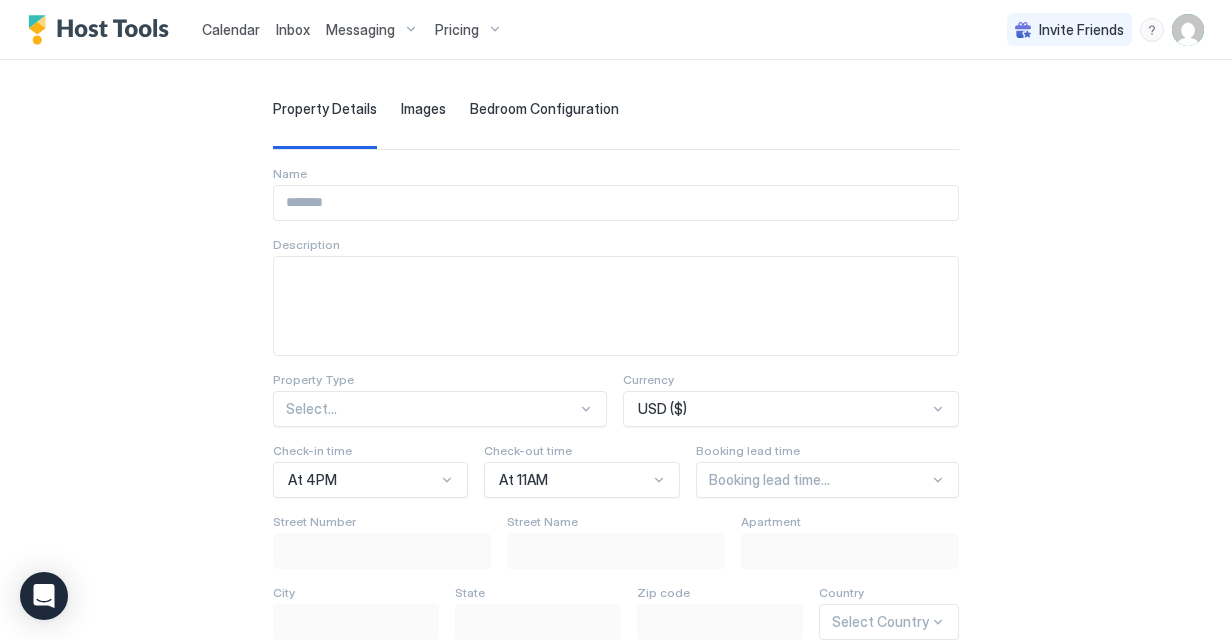 click on "Calendar" at bounding box center [231, 29] 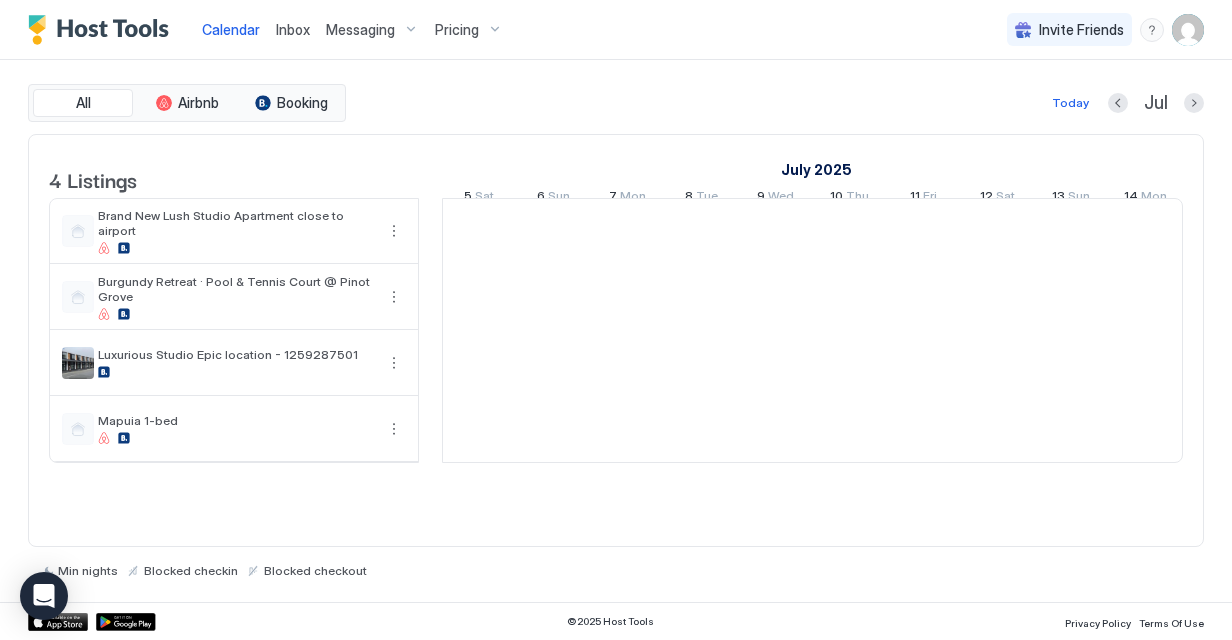 scroll, scrollTop: 0, scrollLeft: 1111, axis: horizontal 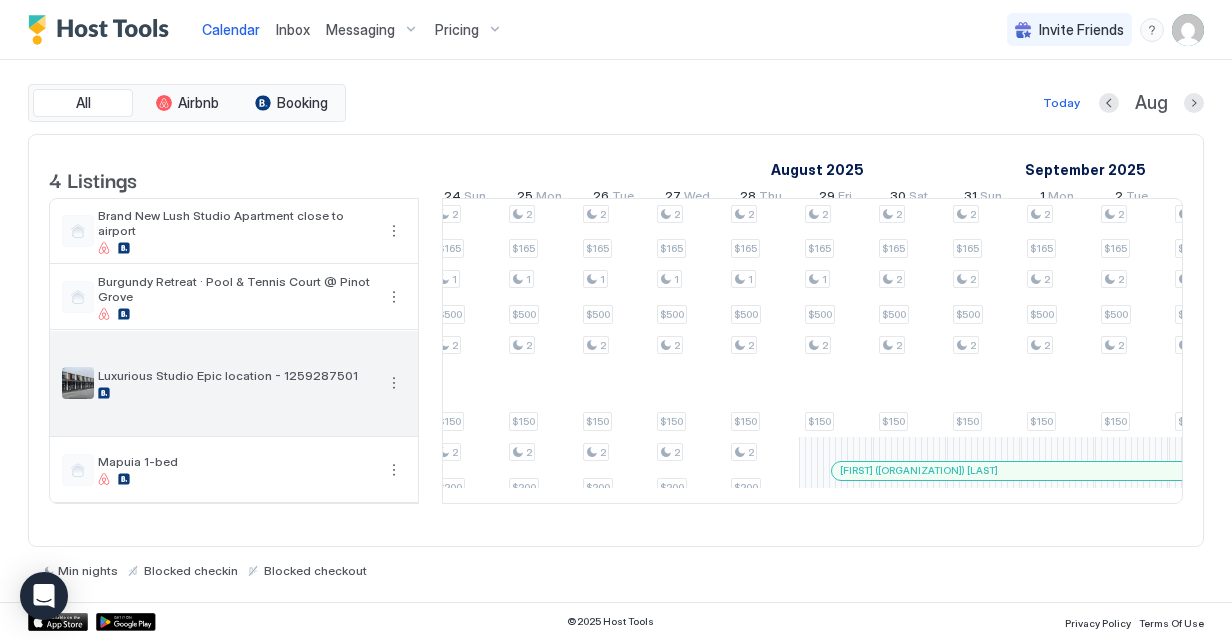 click at bounding box center (394, 383) 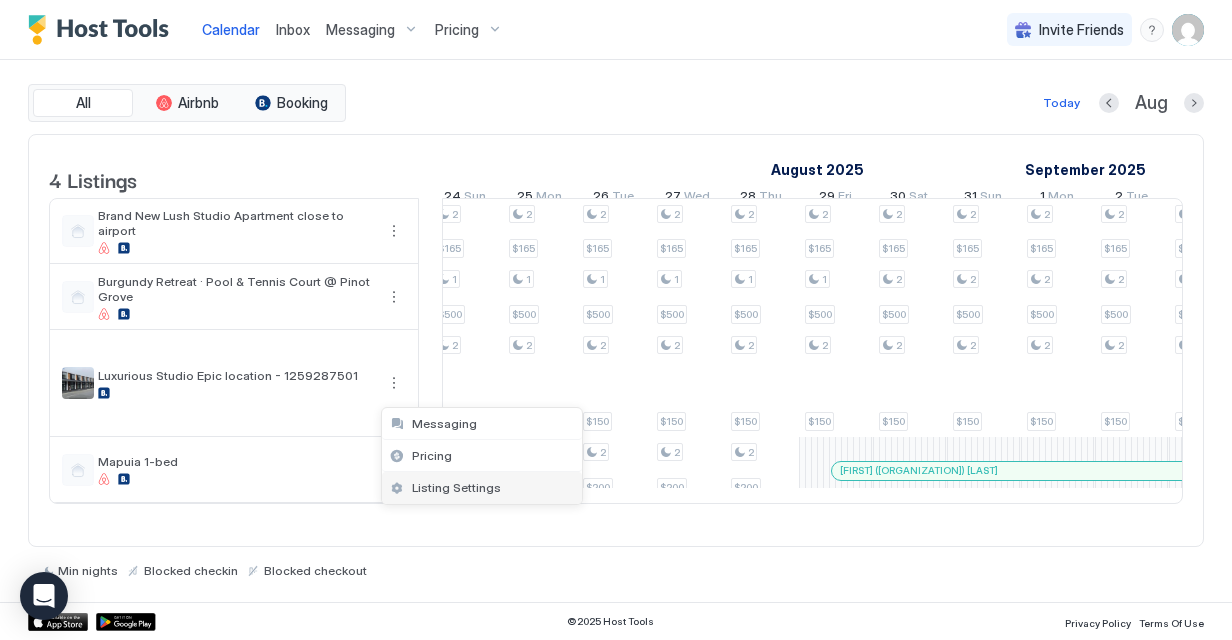 click on "Listing Settings" at bounding box center (456, 487) 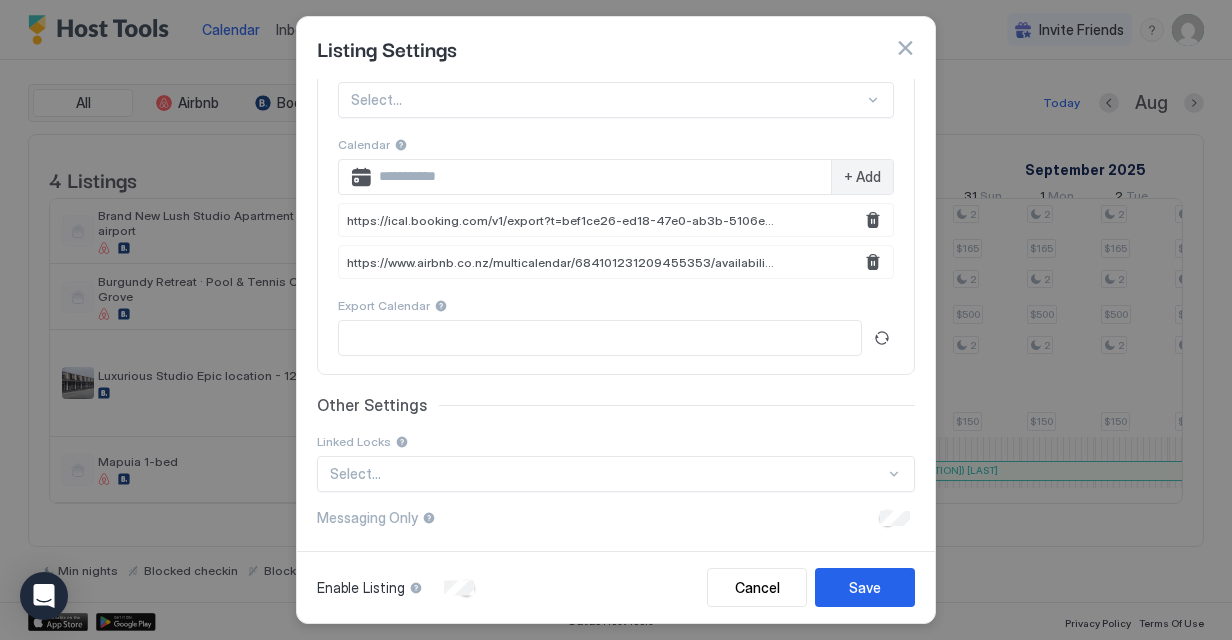 click on "https://ical.booking.com/v1/export?t=bef1ce26-ed18-47e0-ab3b-5106e79cc15a" at bounding box center [562, 220] 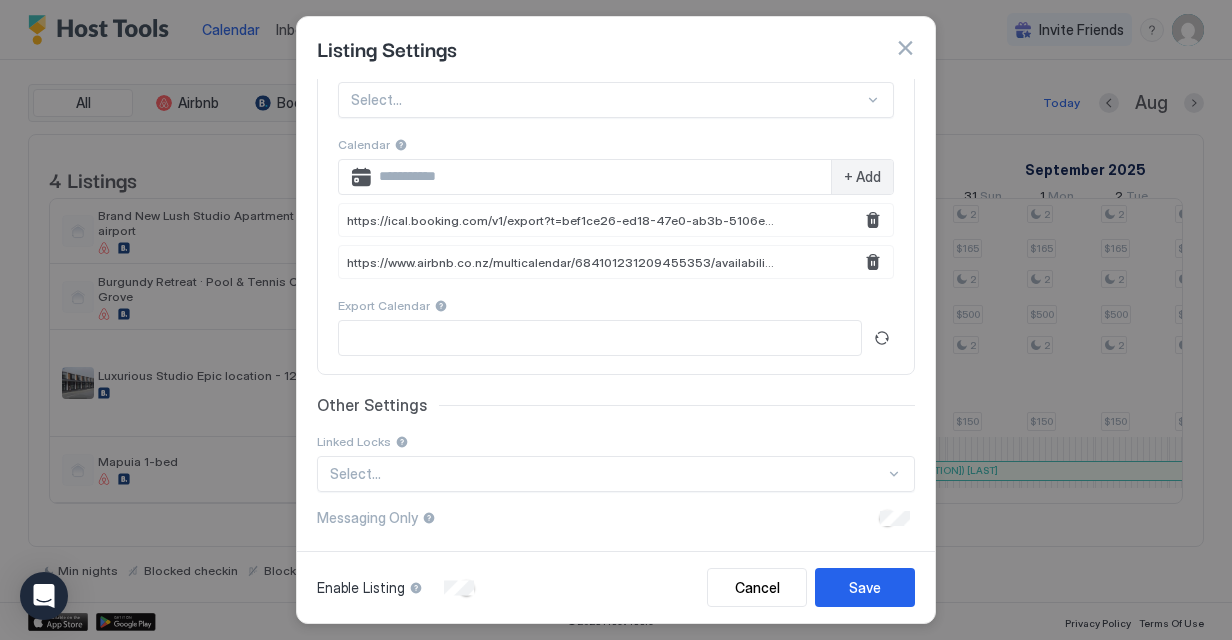 click at bounding box center [905, 48] 